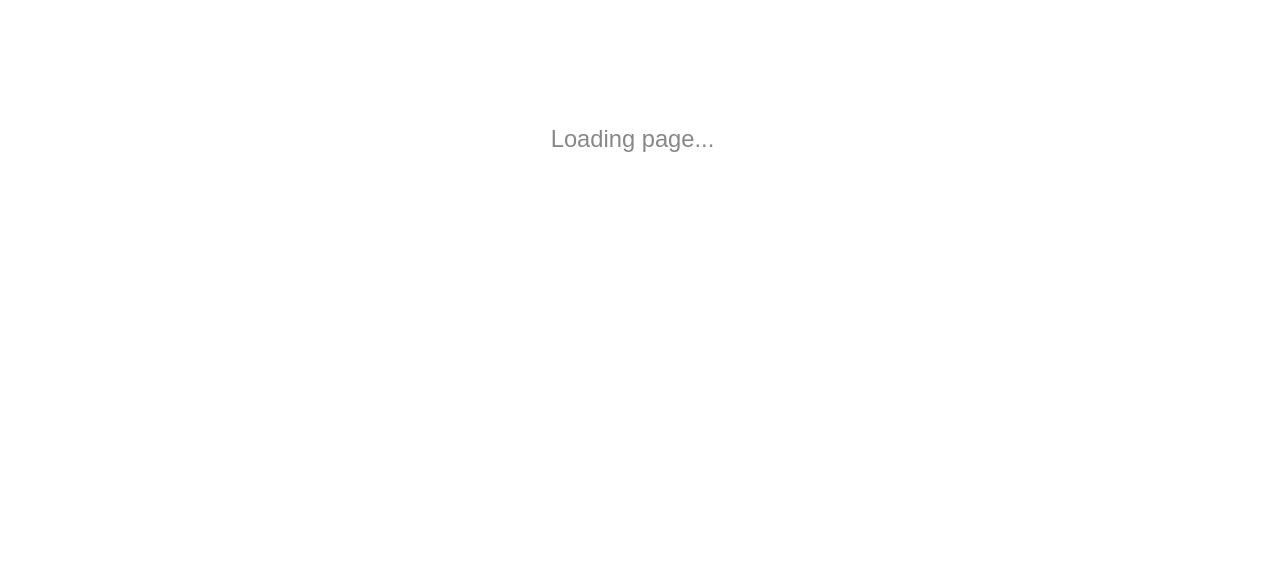 scroll, scrollTop: 0, scrollLeft: 0, axis: both 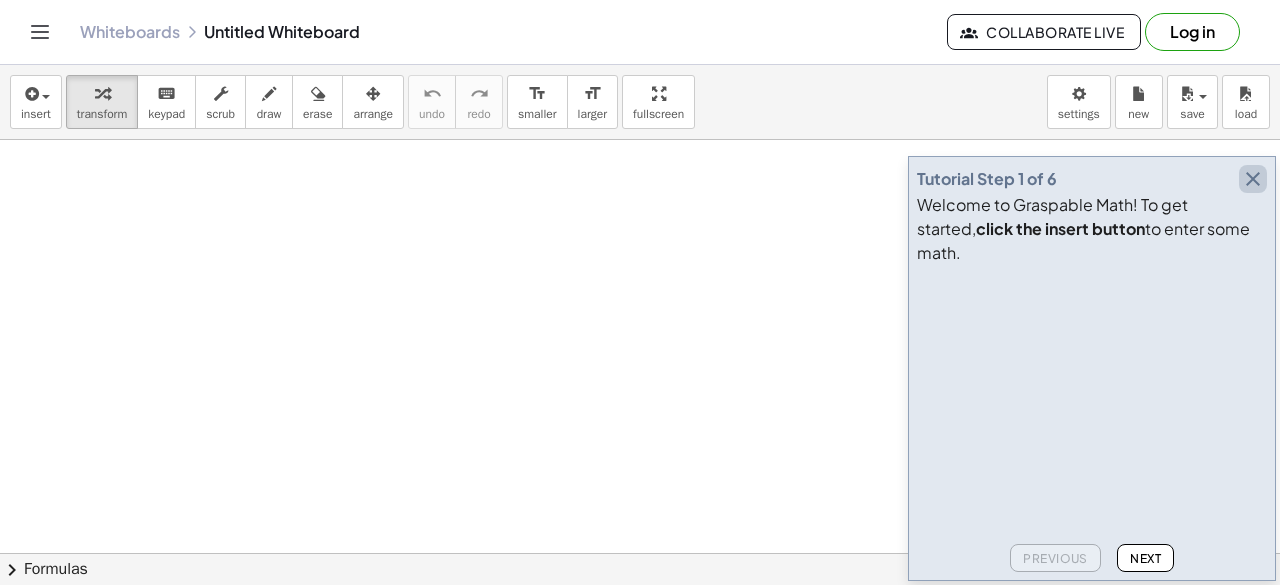 click at bounding box center (1253, 179) 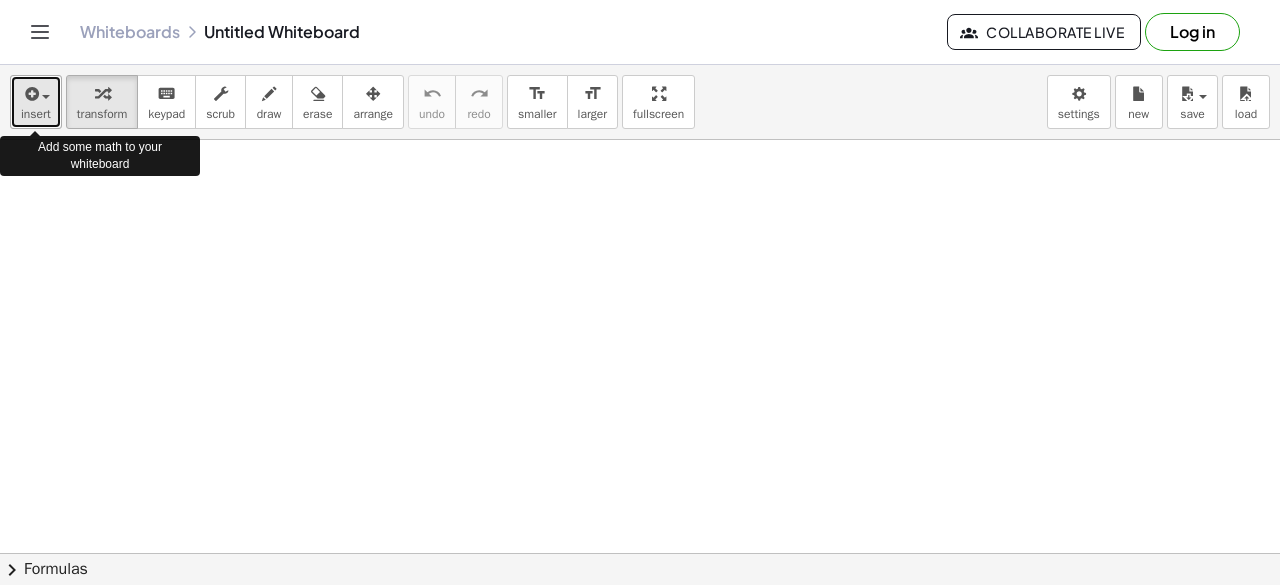 click at bounding box center [30, 94] 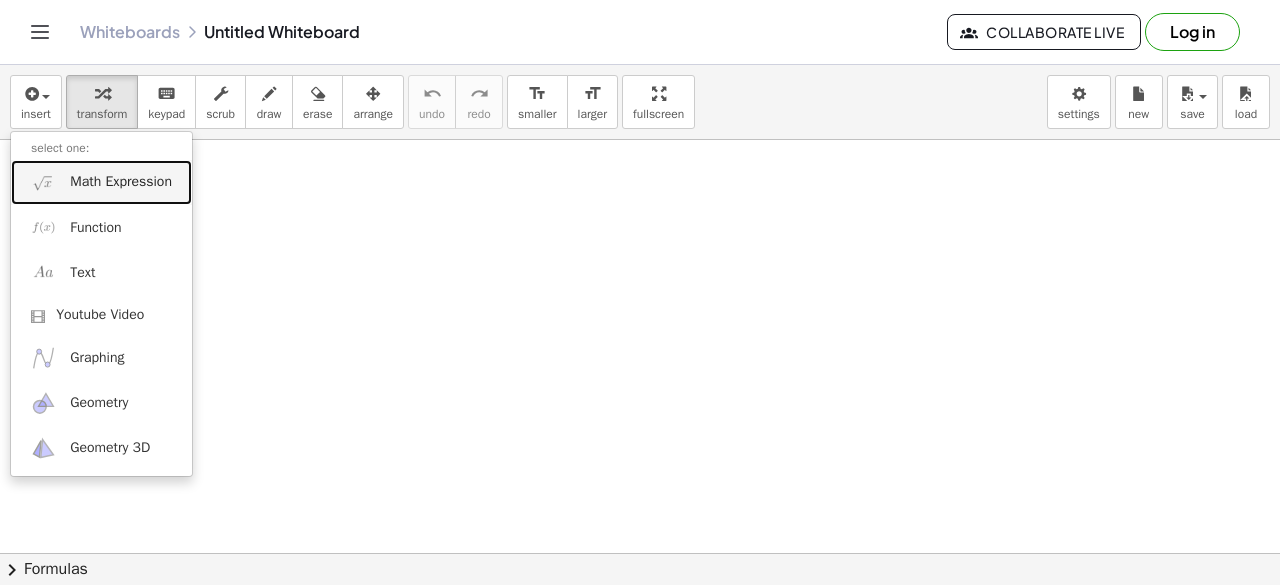 click on "Math Expression" at bounding box center [121, 182] 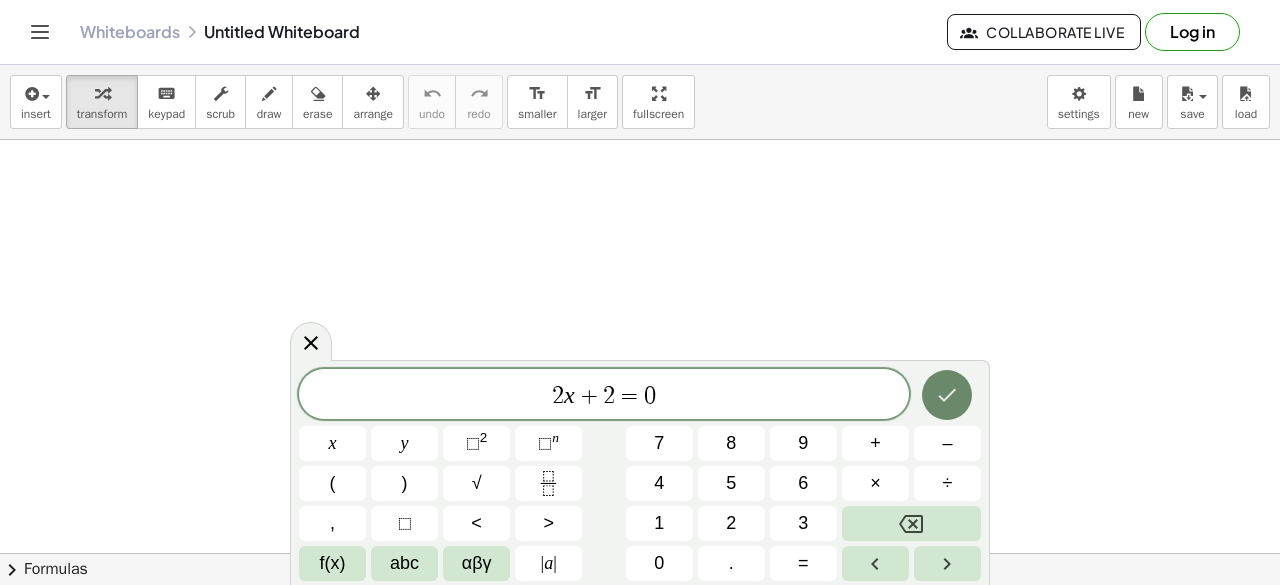 click at bounding box center (947, 395) 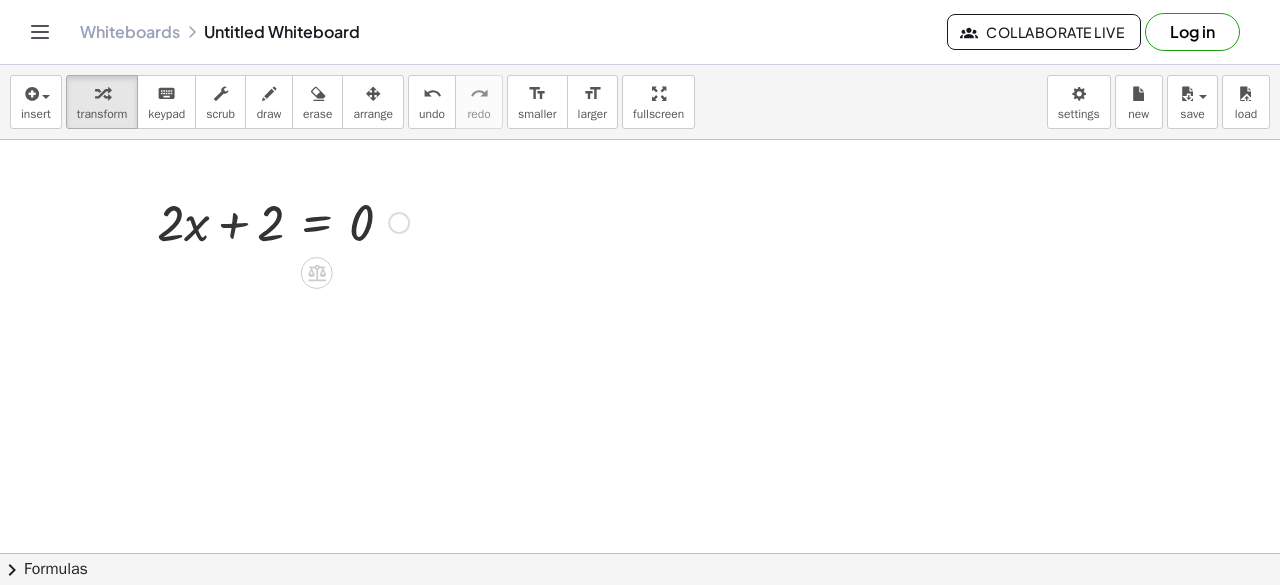 click at bounding box center [283, 221] 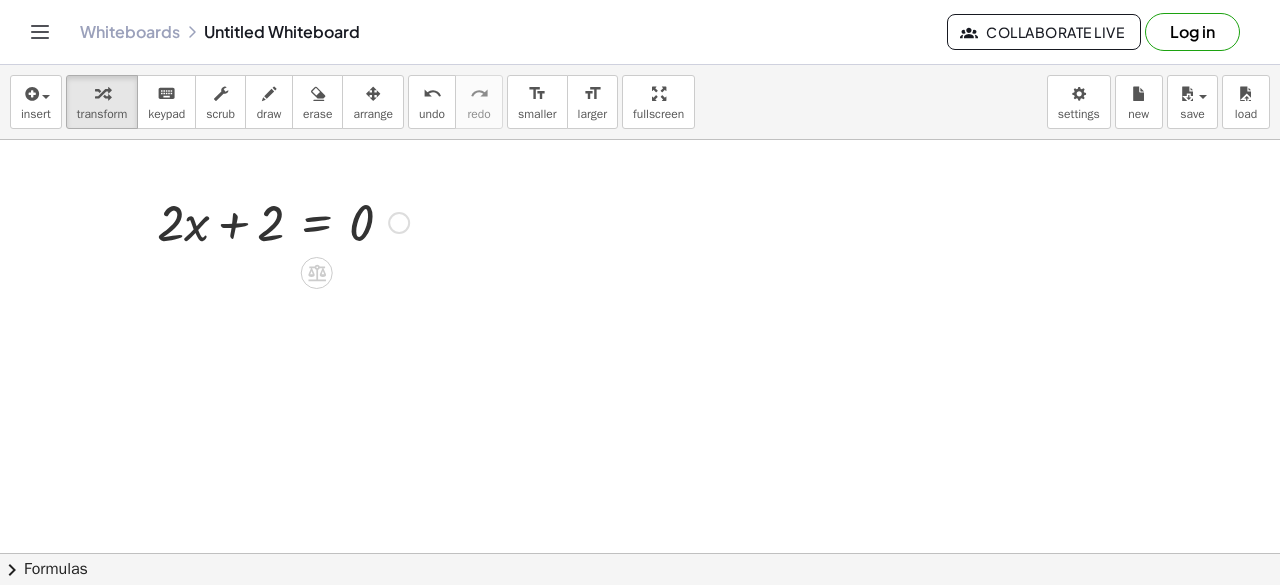 click at bounding box center (283, 221) 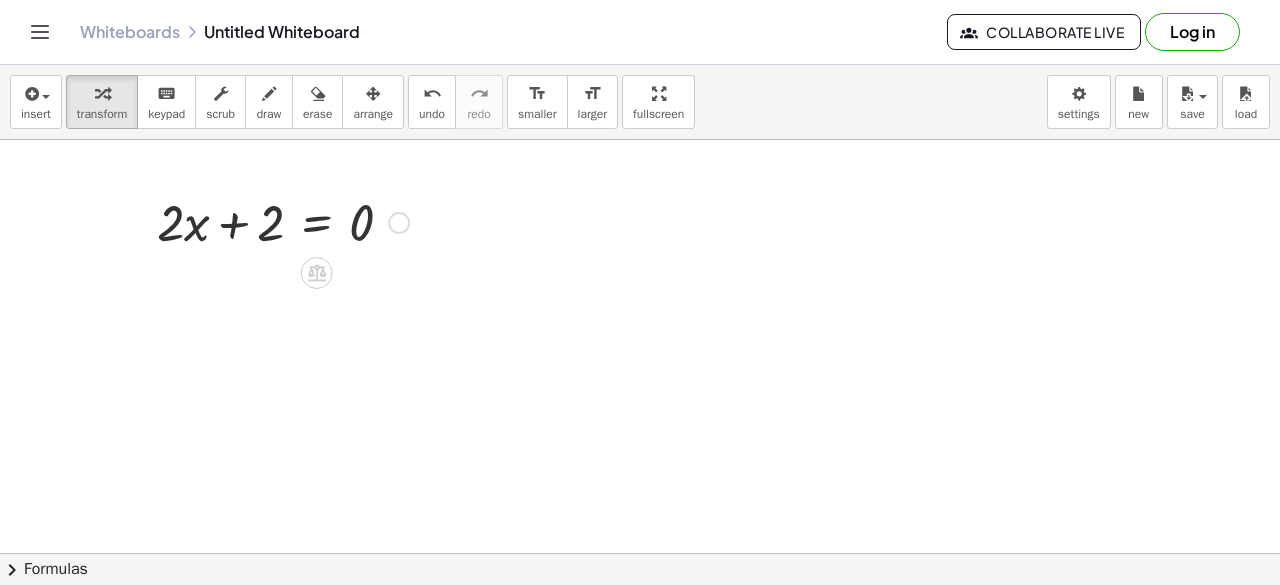 click at bounding box center (283, 221) 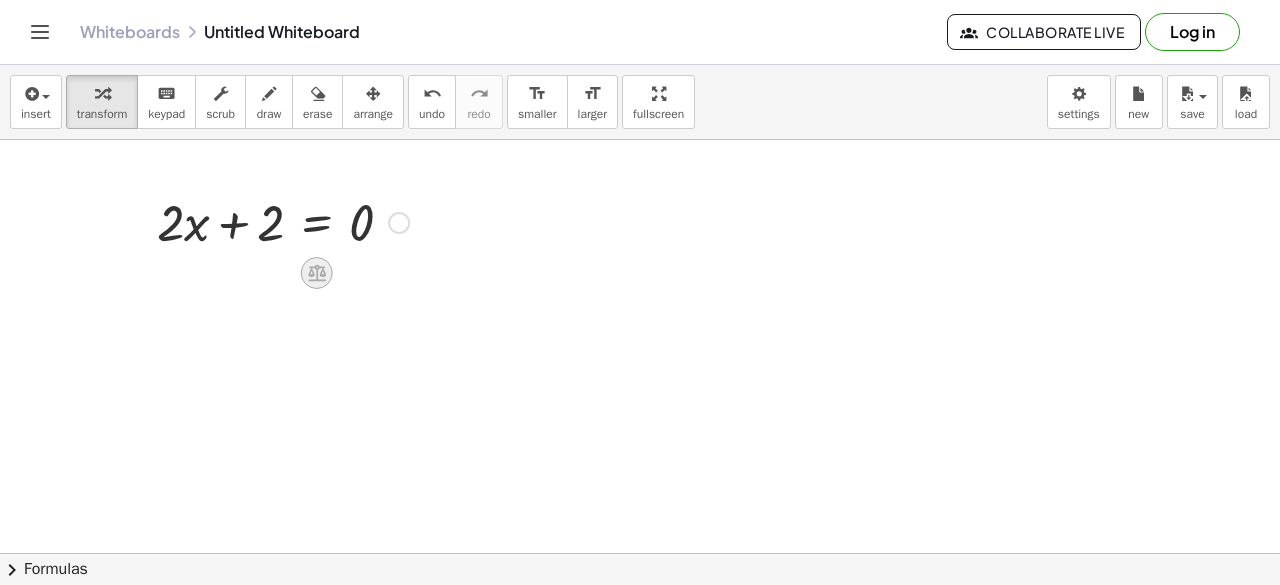 click 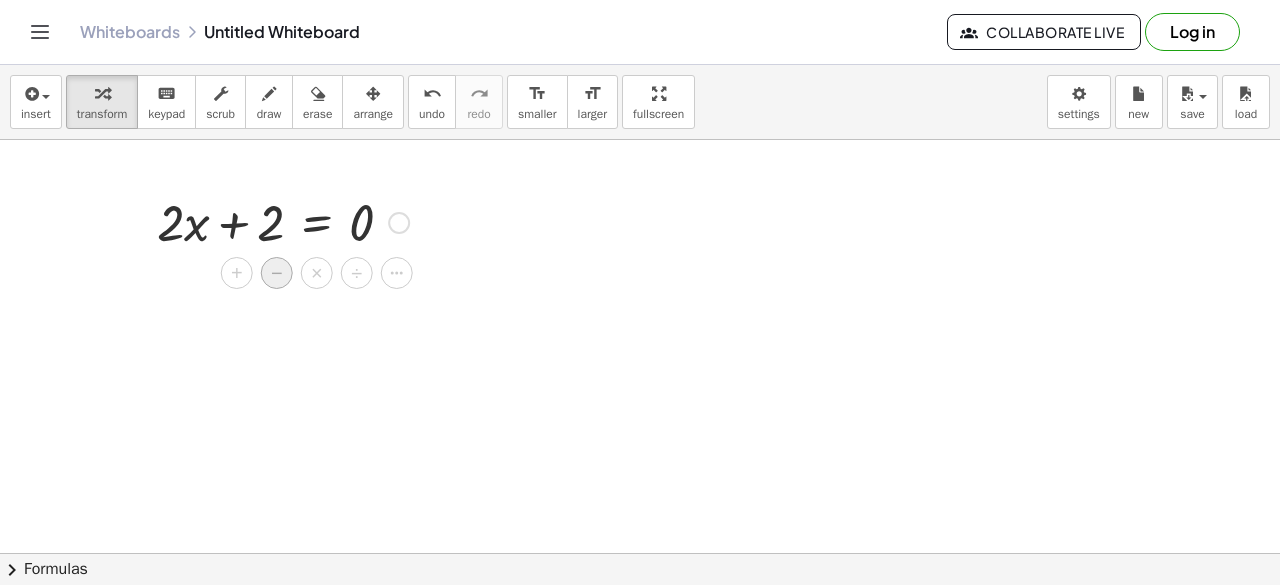 click on "−" at bounding box center [277, 273] 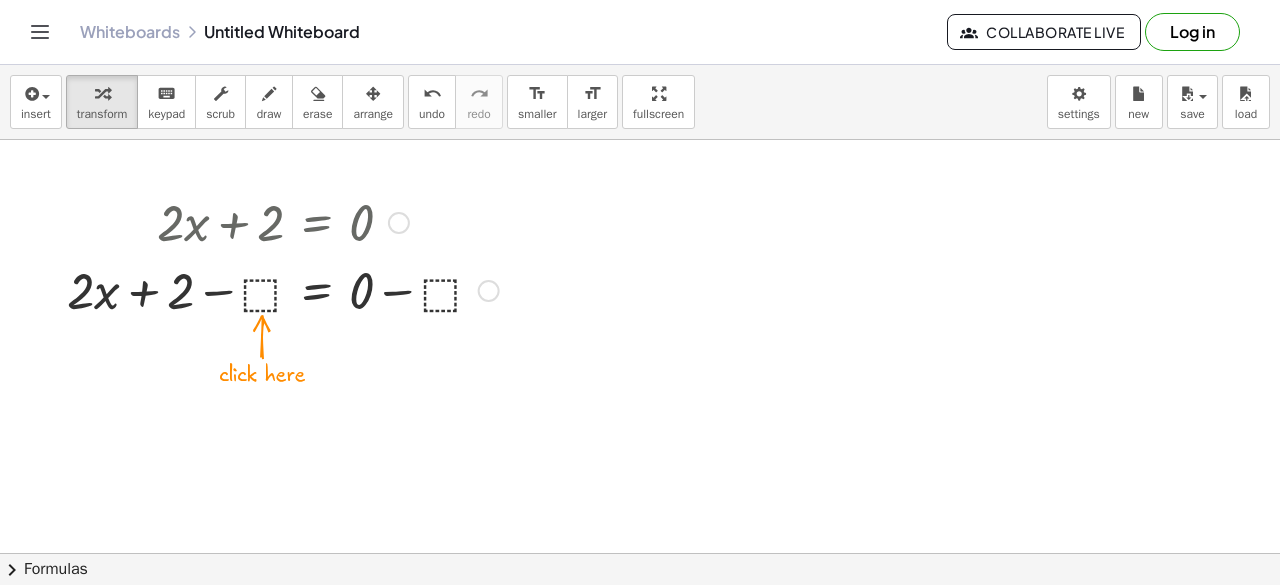 click at bounding box center (283, 289) 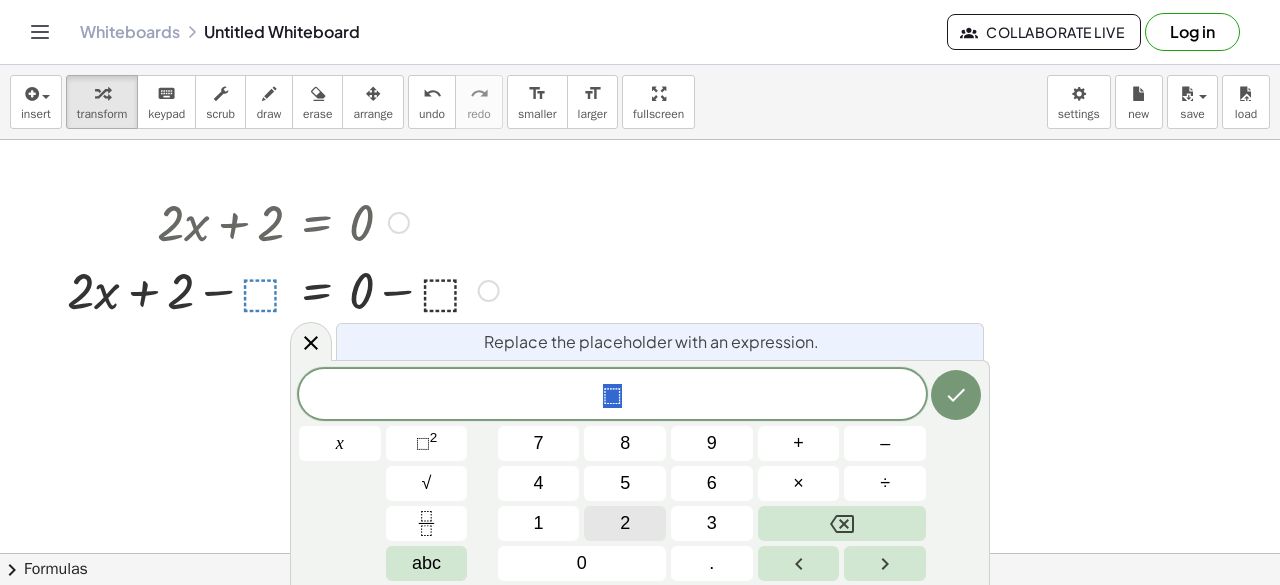 click on "2" at bounding box center [625, 523] 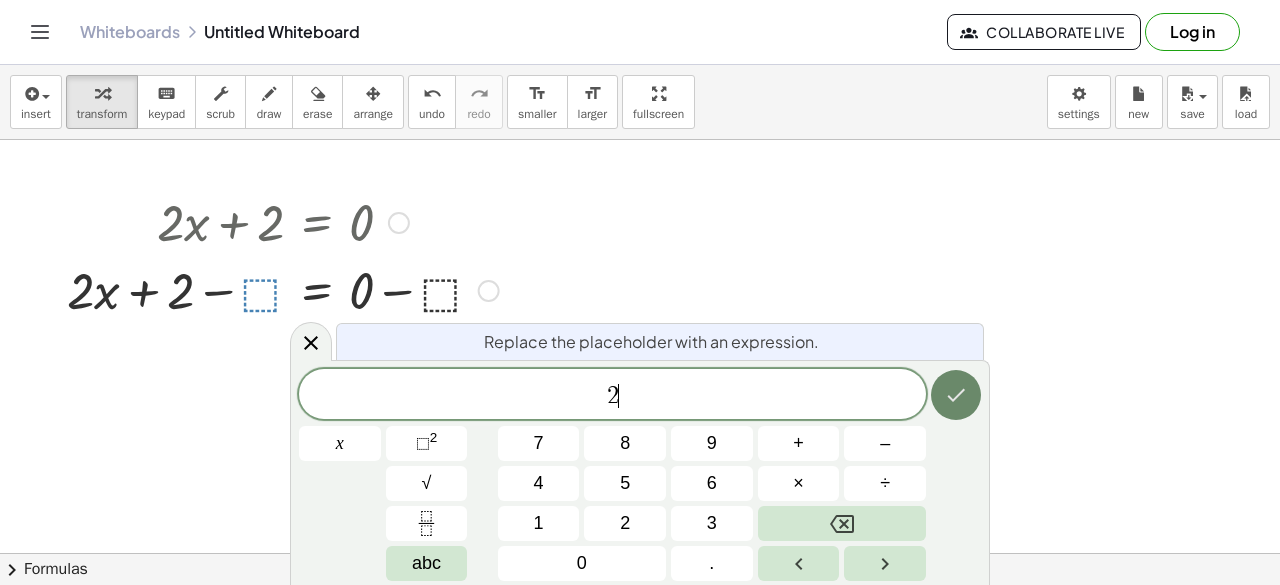 click at bounding box center (956, 395) 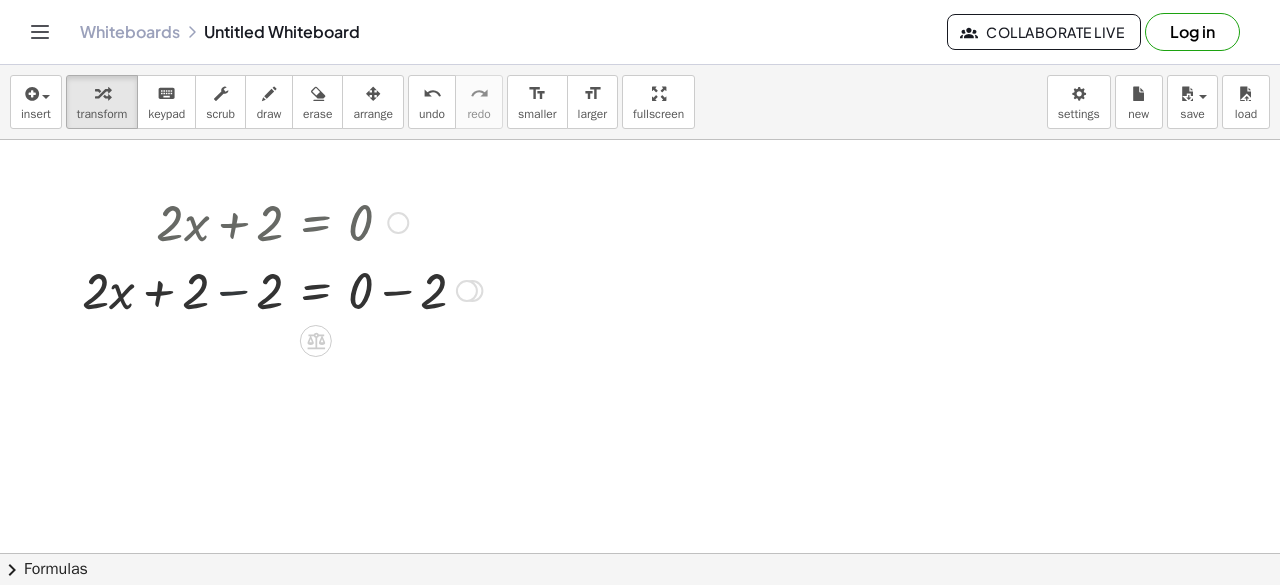 click at bounding box center (282, 289) 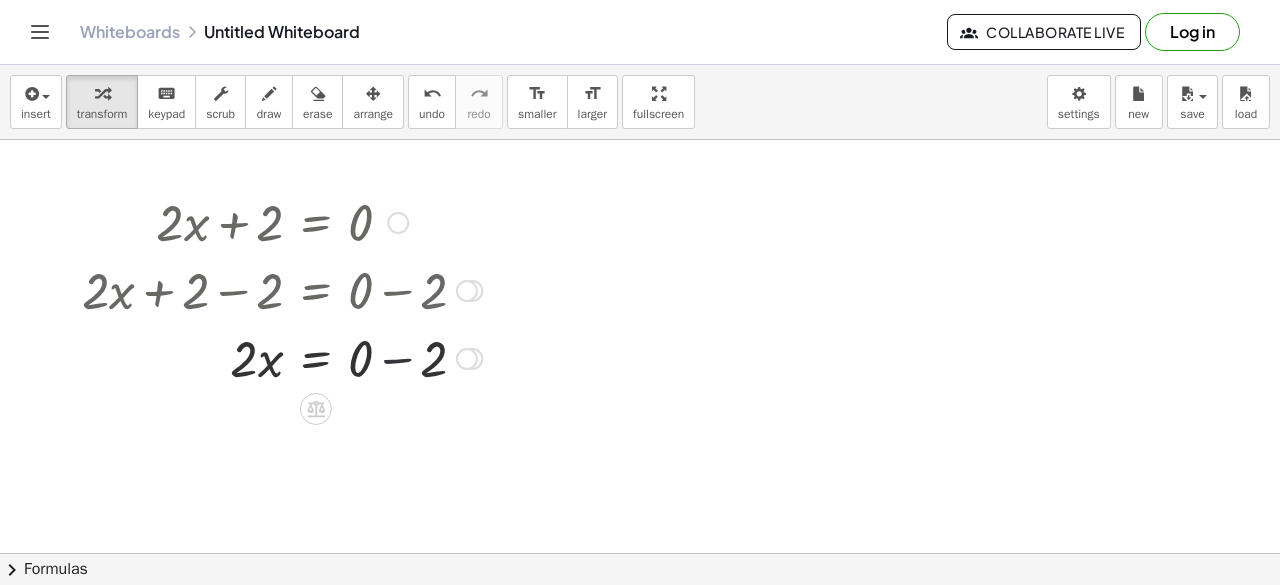 click at bounding box center [282, 357] 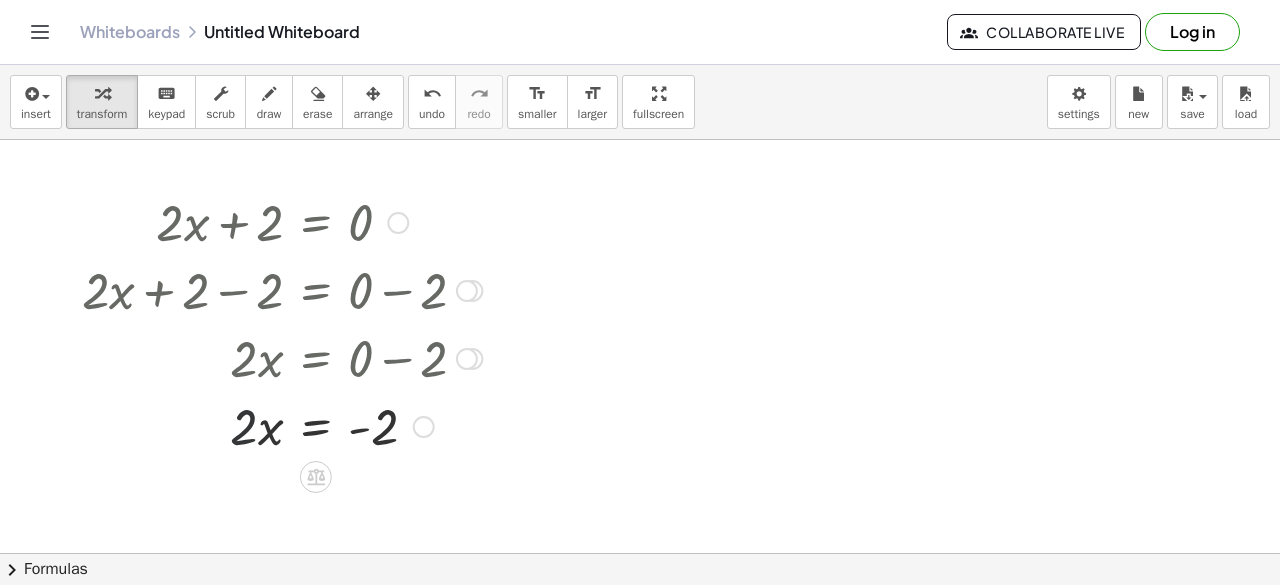 click at bounding box center [282, 425] 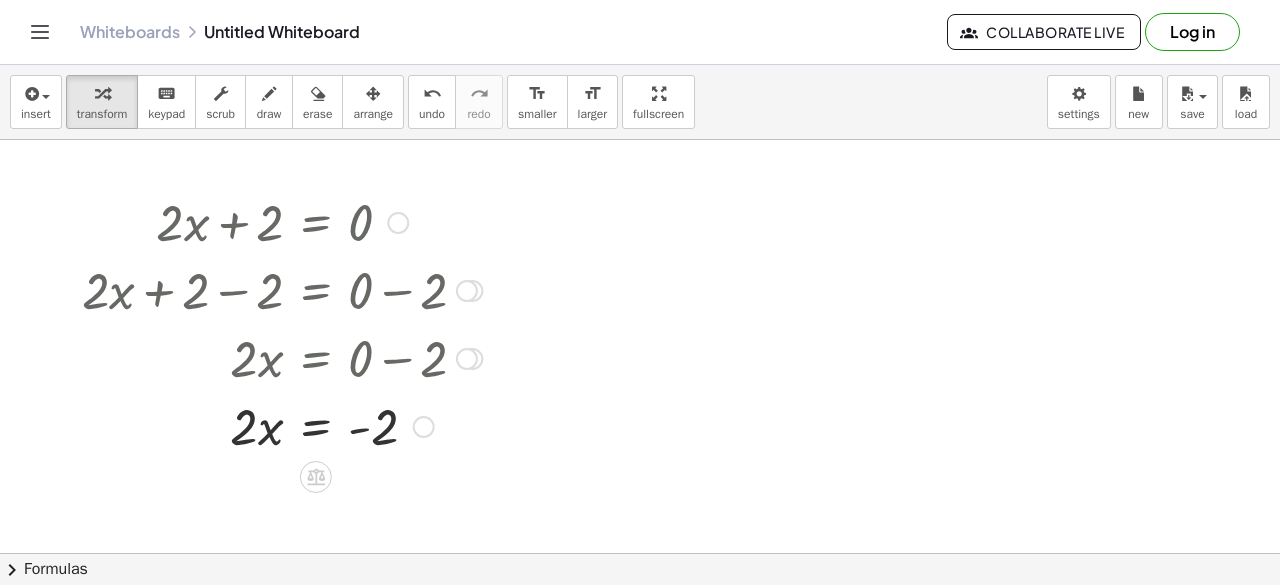 click 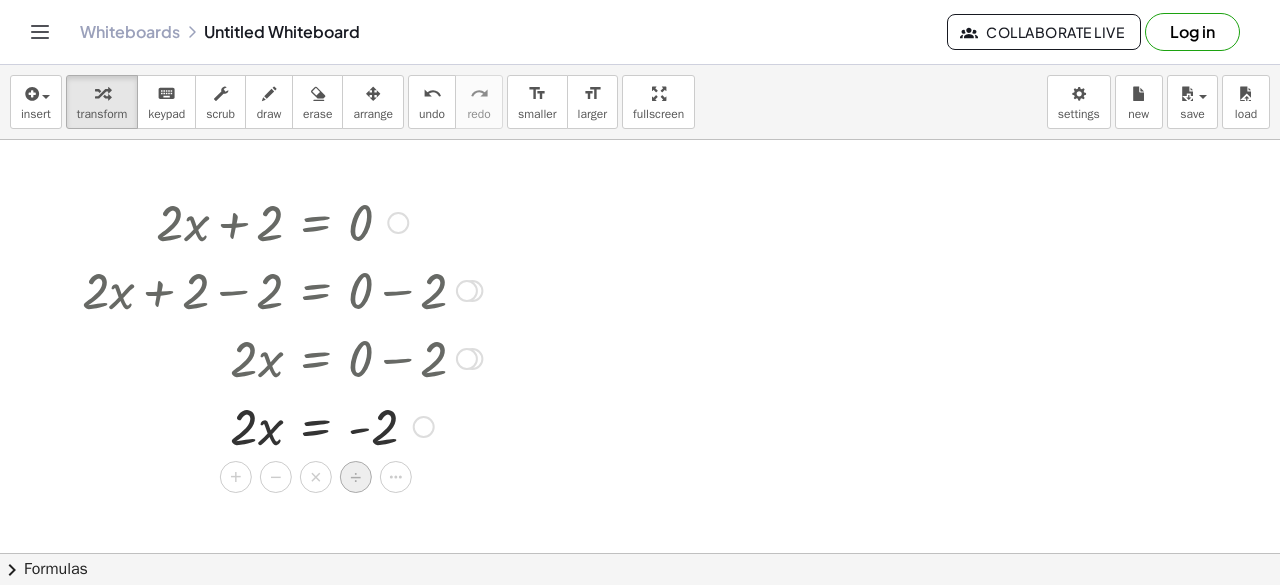 click on "÷" at bounding box center [355, 477] 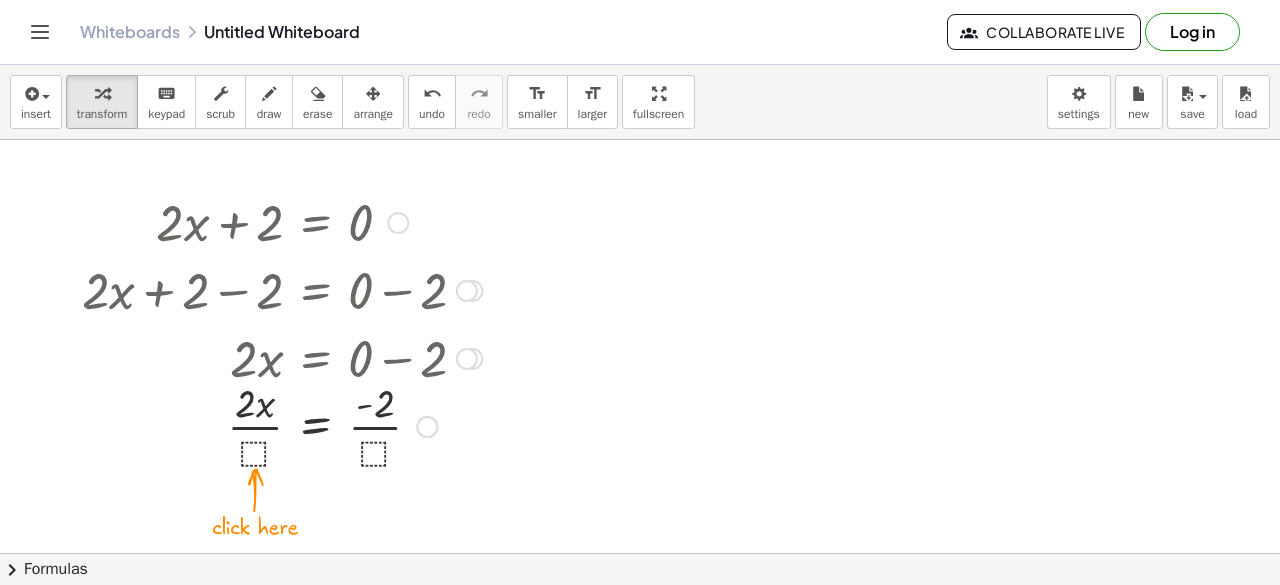 click at bounding box center [282, 425] 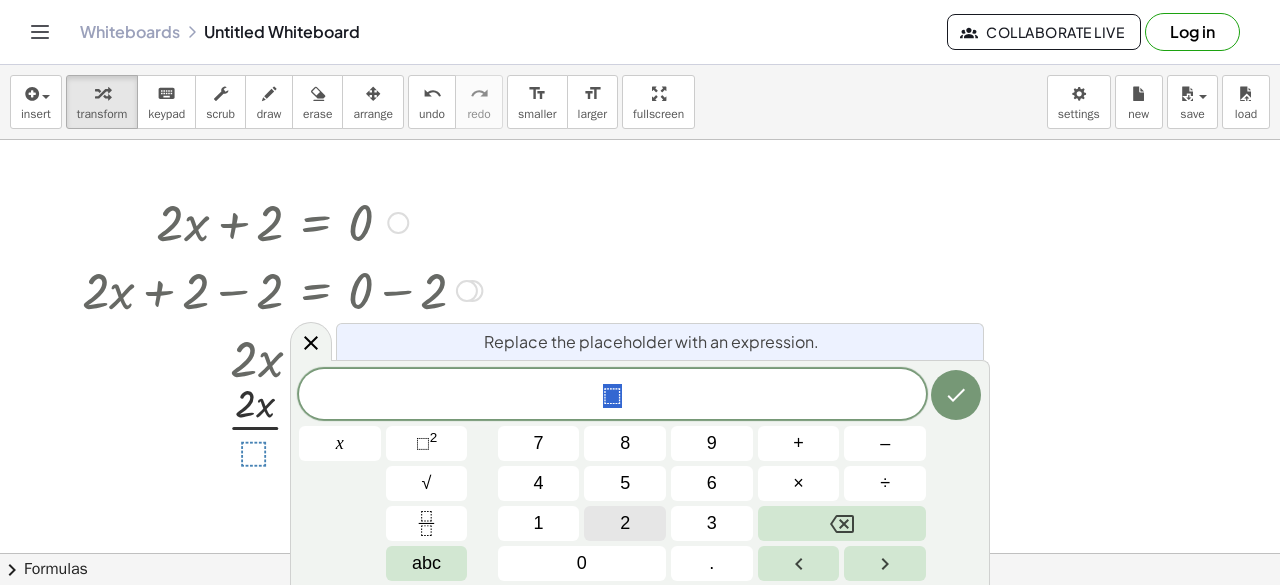 click on "2" at bounding box center [625, 523] 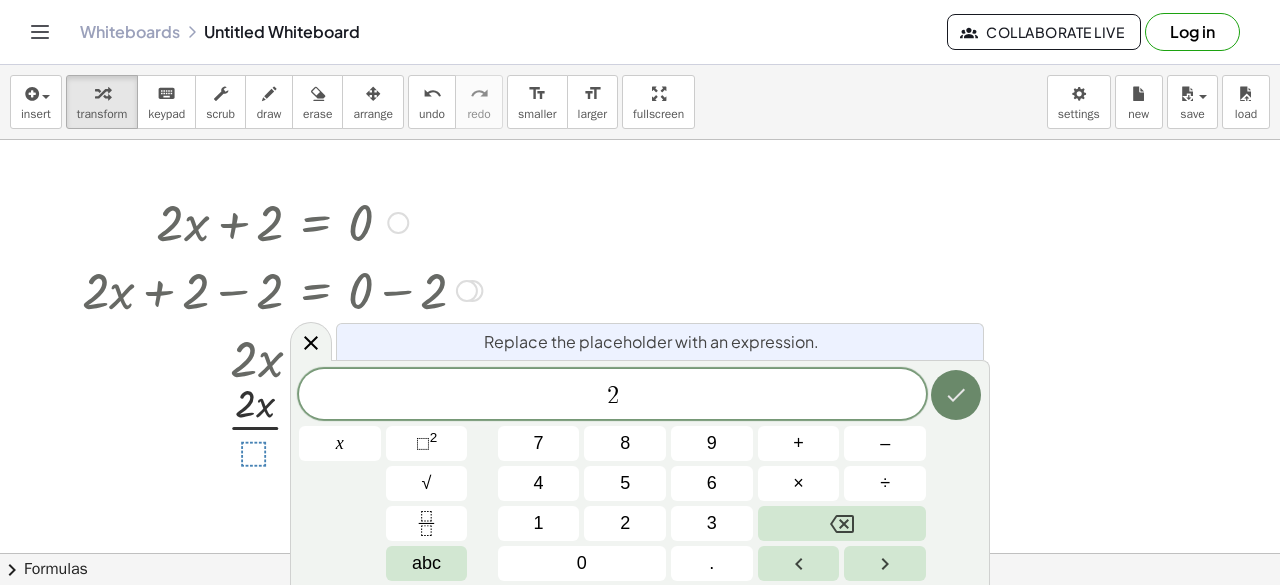 click 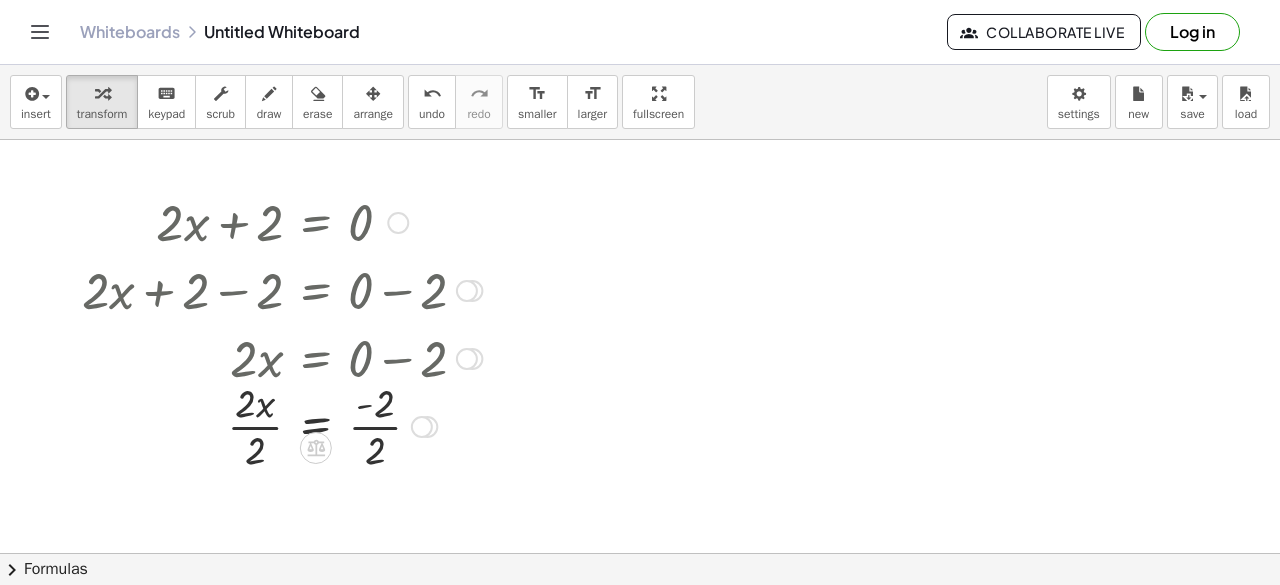 click at bounding box center (282, 425) 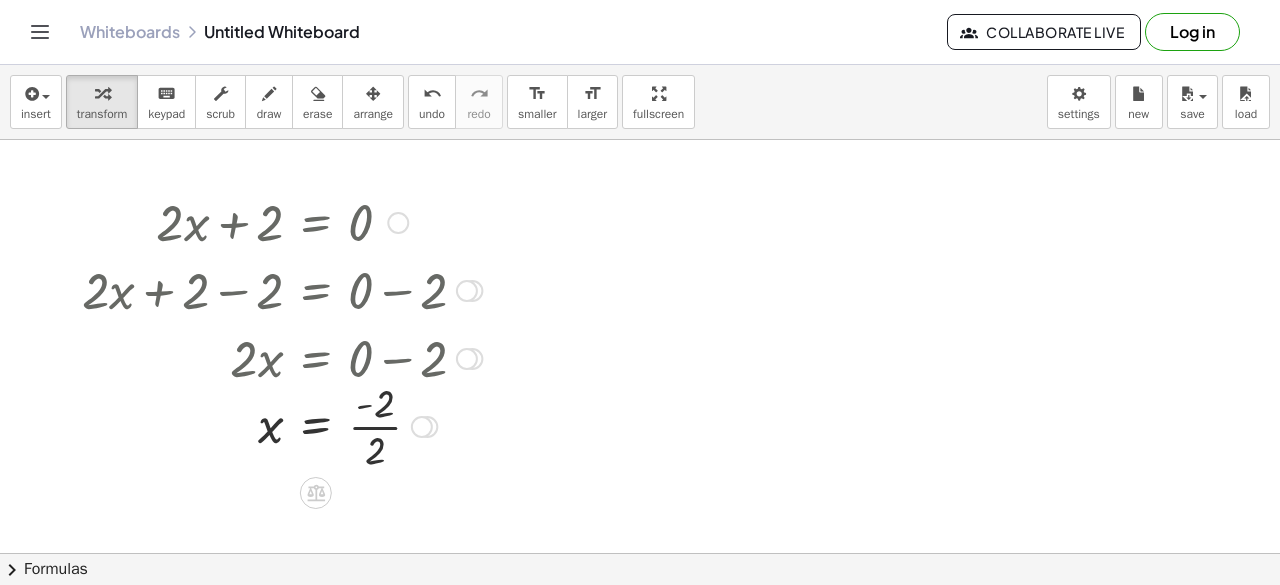 click at bounding box center [282, 425] 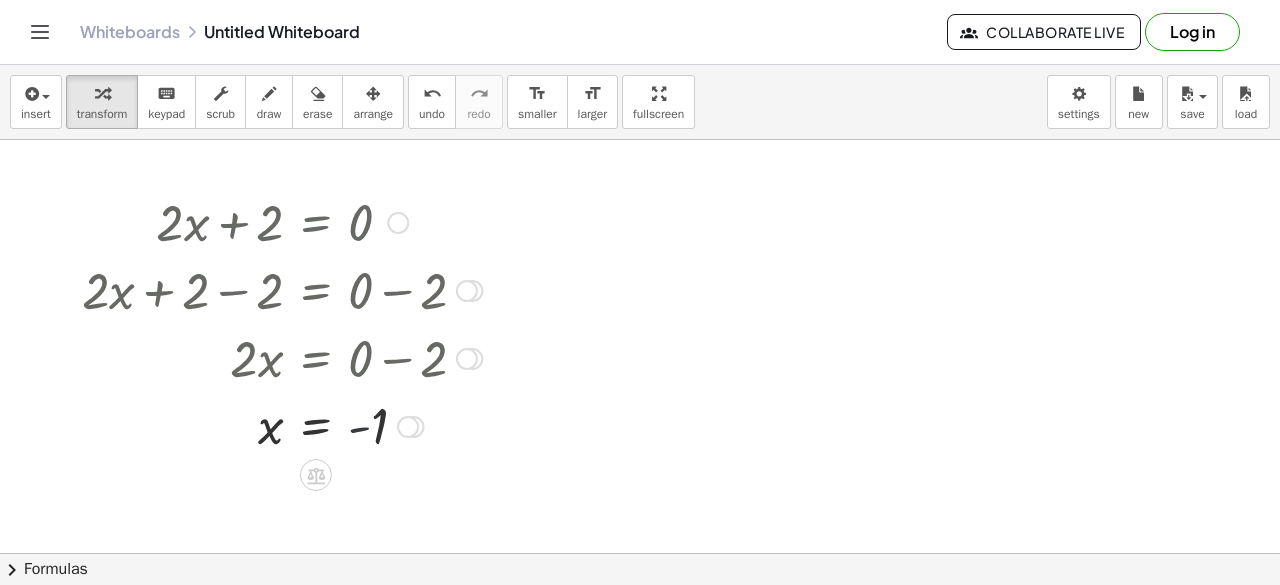 click at bounding box center [282, 425] 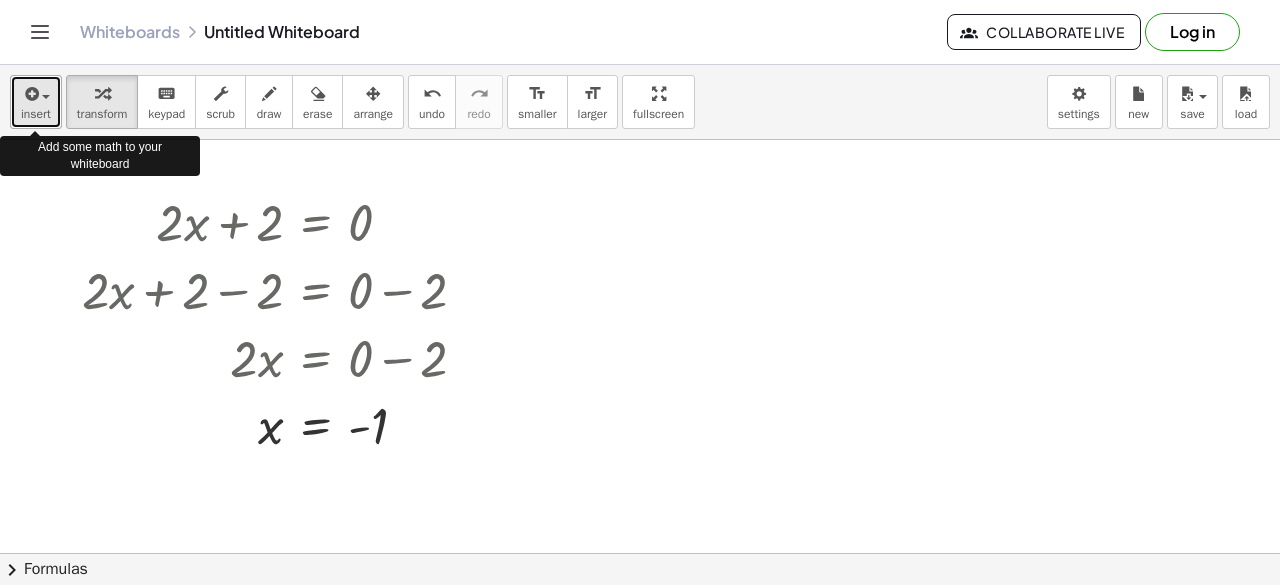 click at bounding box center [30, 94] 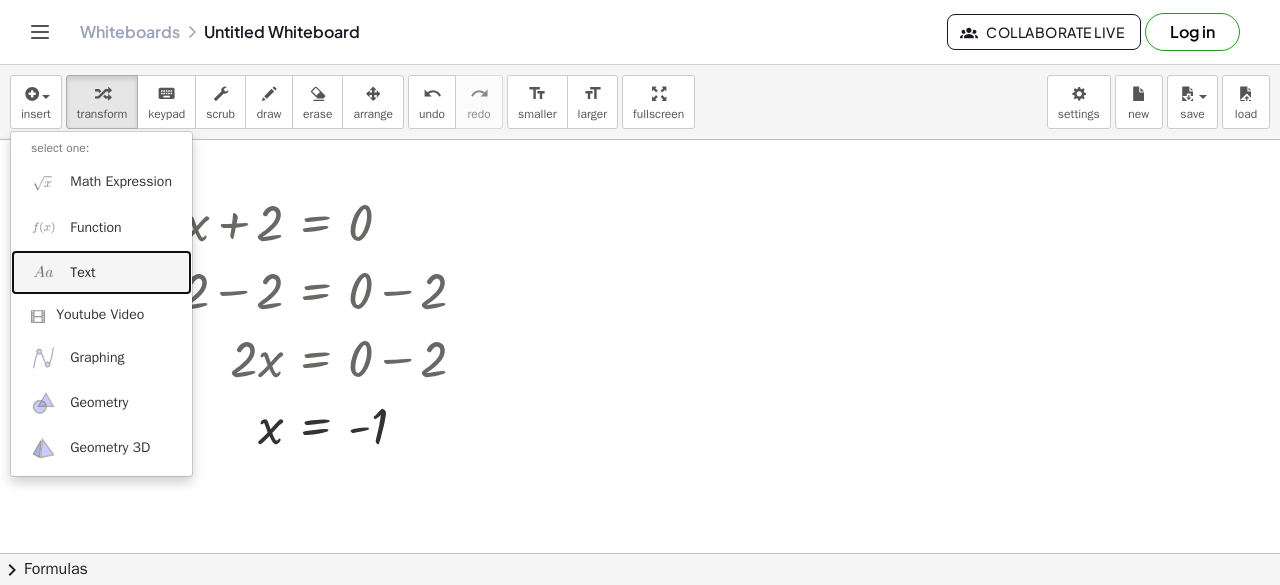 click on "Text" at bounding box center (101, 272) 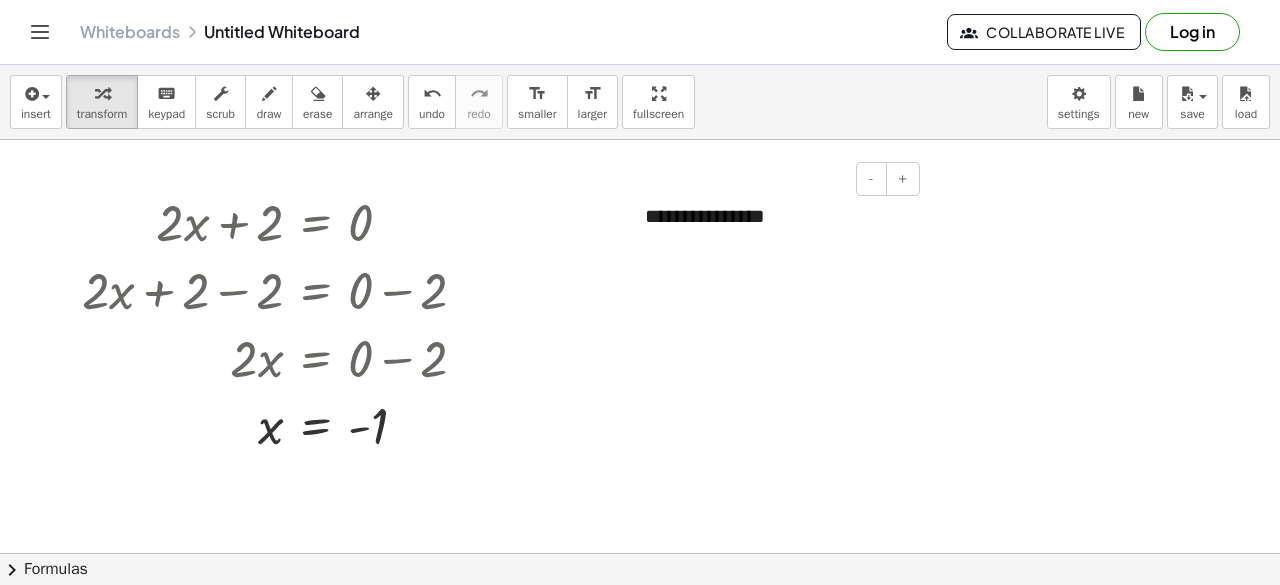 type 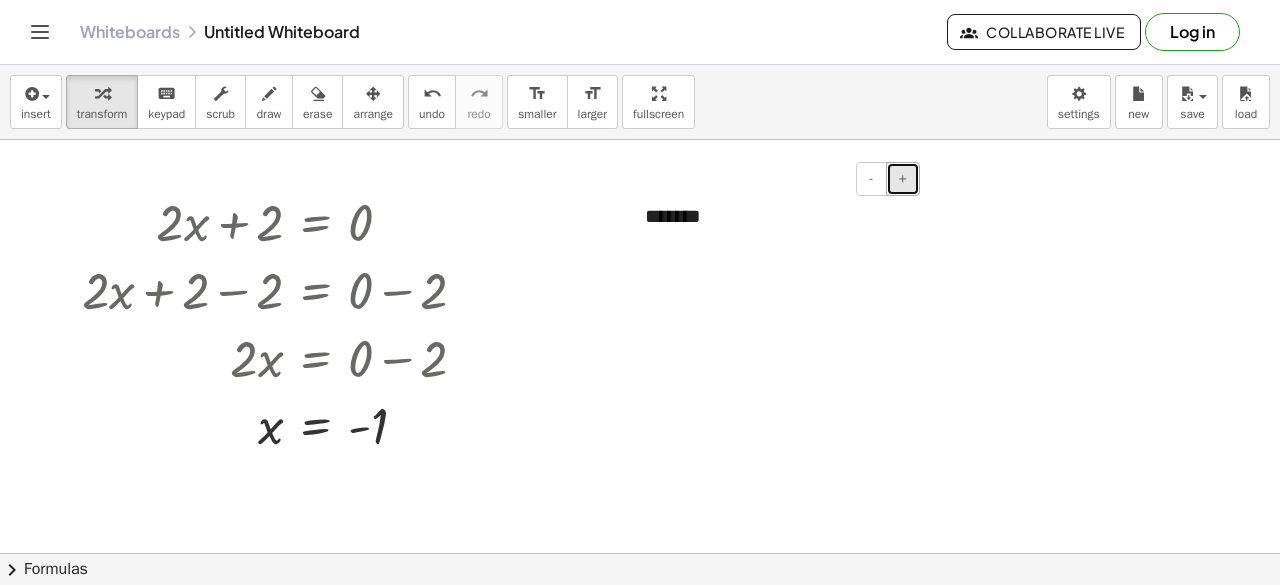 click on "+" at bounding box center (903, 179) 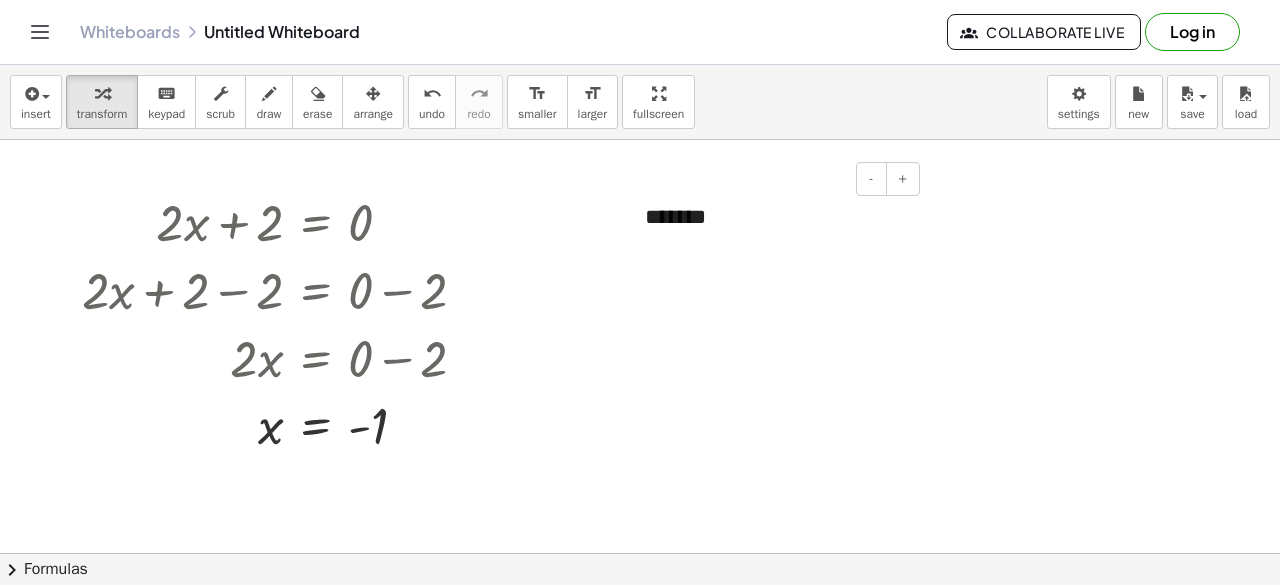 click at bounding box center (775, 248) 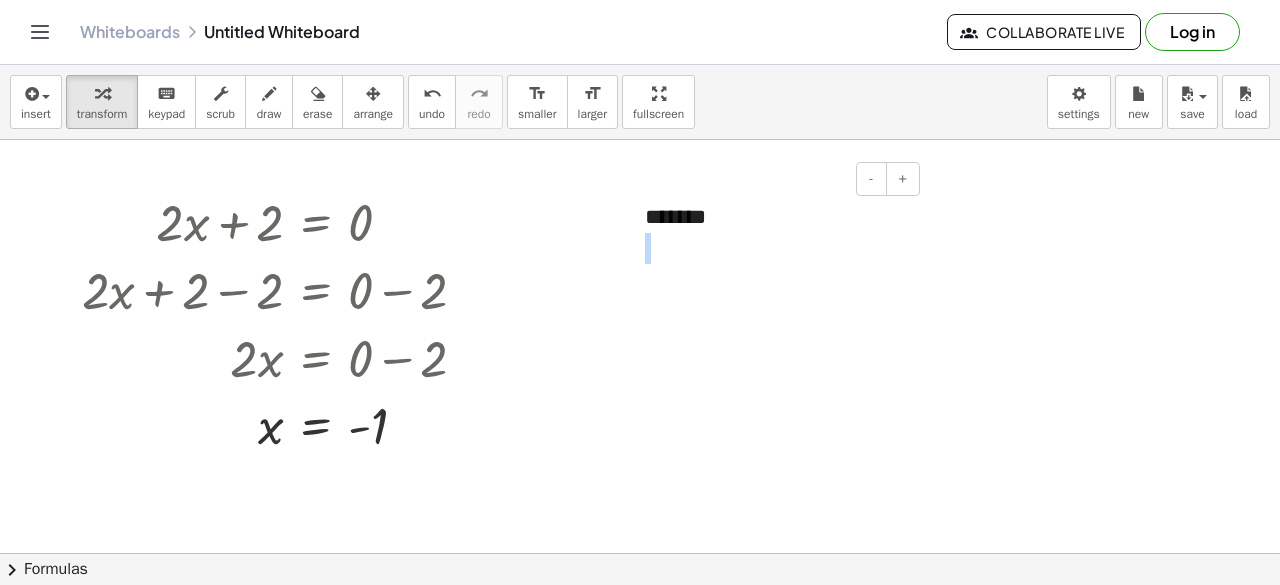 drag, startPoint x: 748, startPoint y: 222, endPoint x: 606, endPoint y: 234, distance: 142.50613 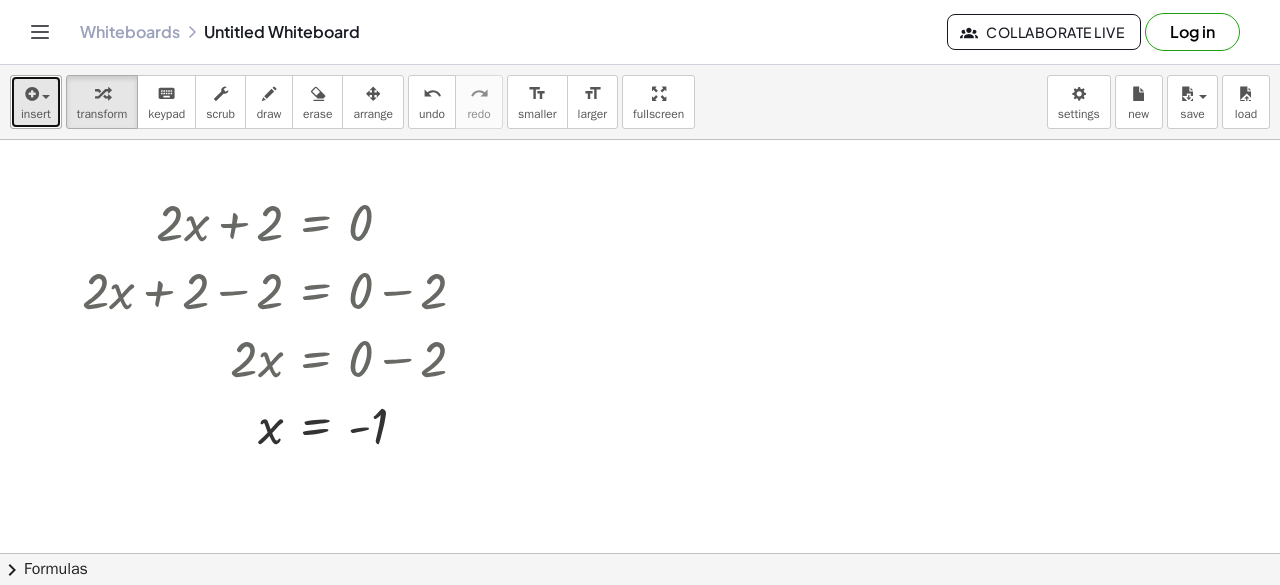 click at bounding box center [30, 94] 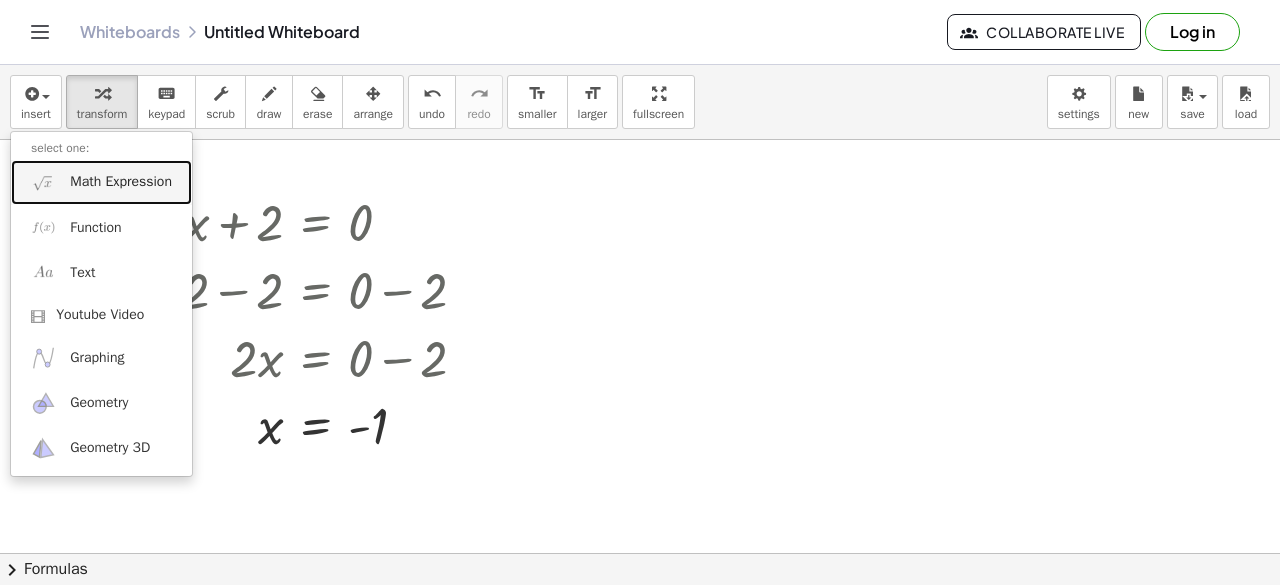 click on "Math Expression" at bounding box center (121, 182) 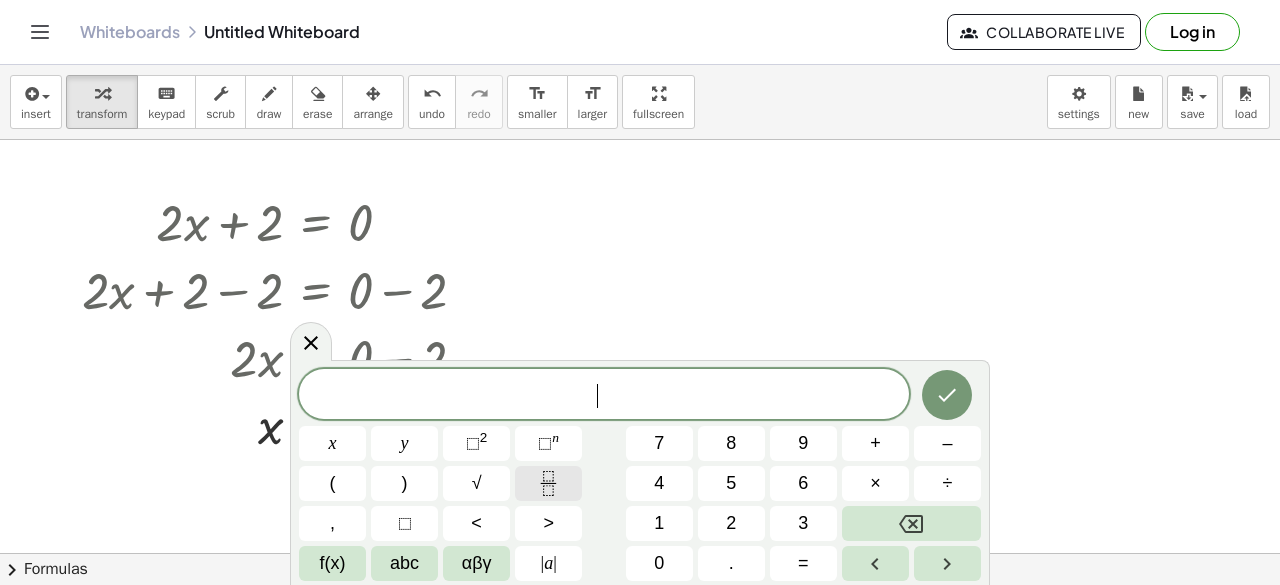 click 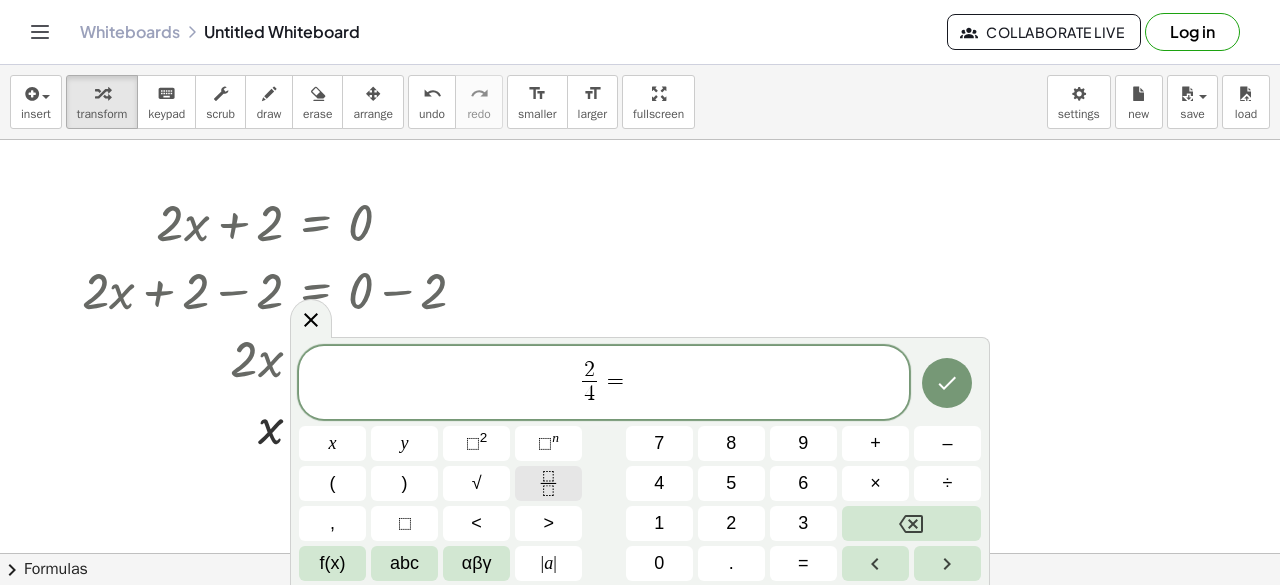 click at bounding box center (548, 483) 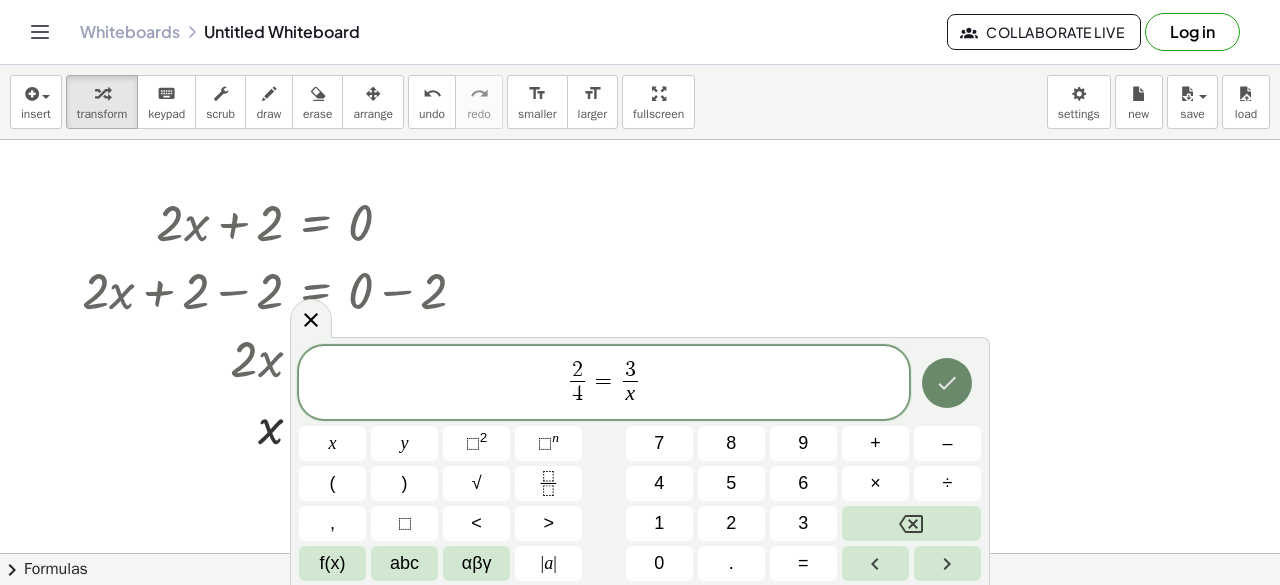 click 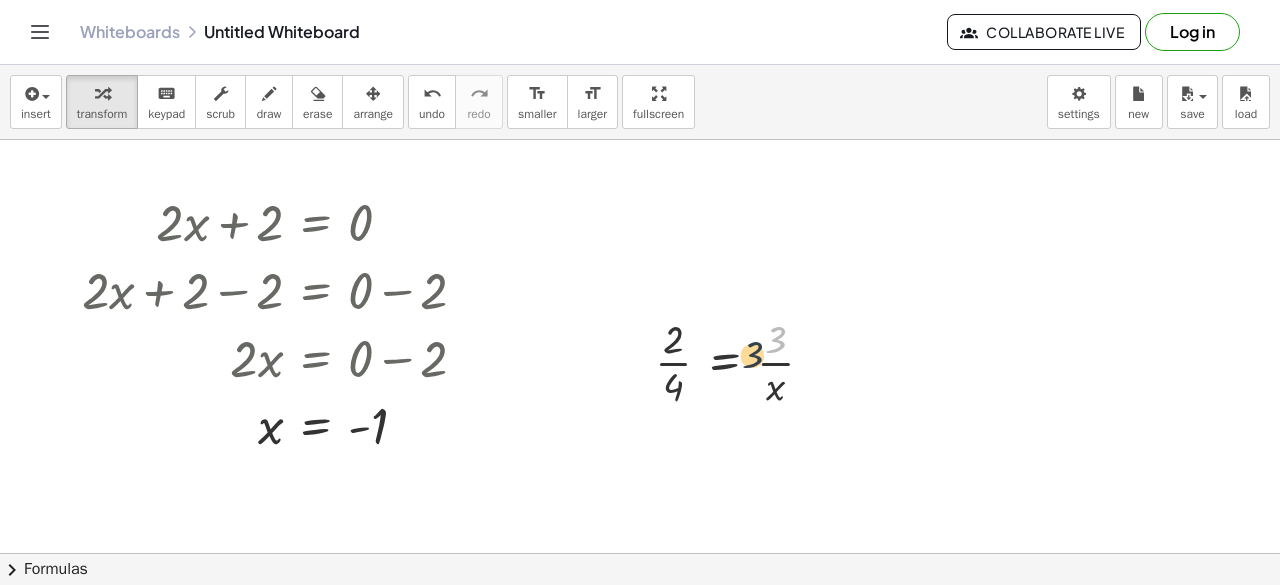 drag, startPoint x: 786, startPoint y: 337, endPoint x: 733, endPoint y: 370, distance: 62.433964 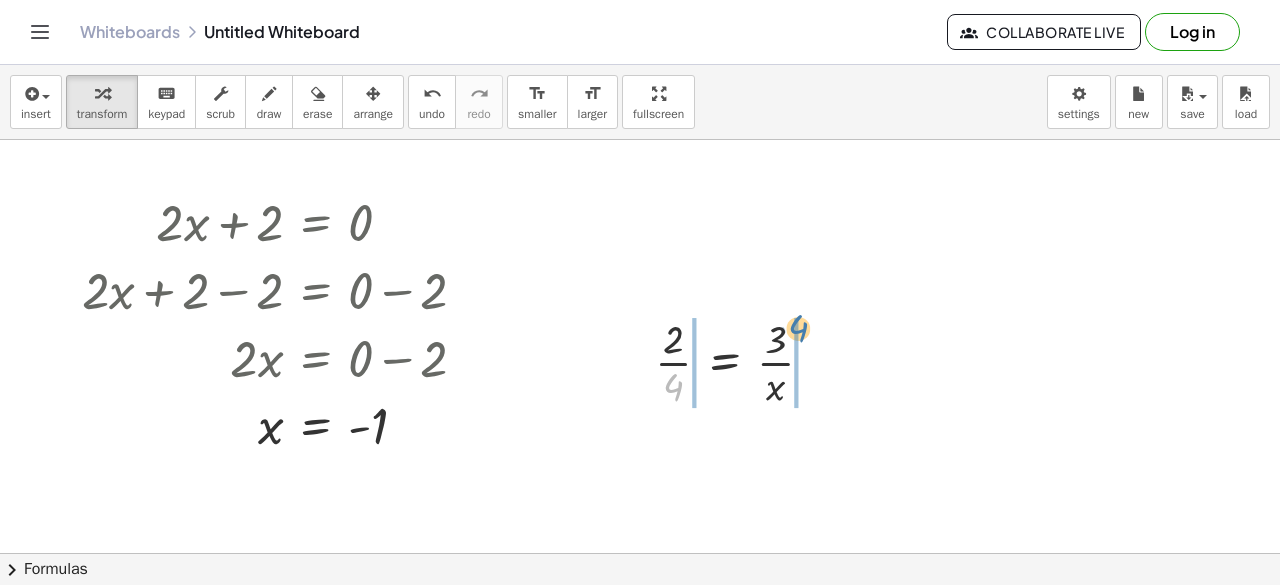 drag, startPoint x: 660, startPoint y: 392, endPoint x: 786, endPoint y: 333, distance: 139.12944 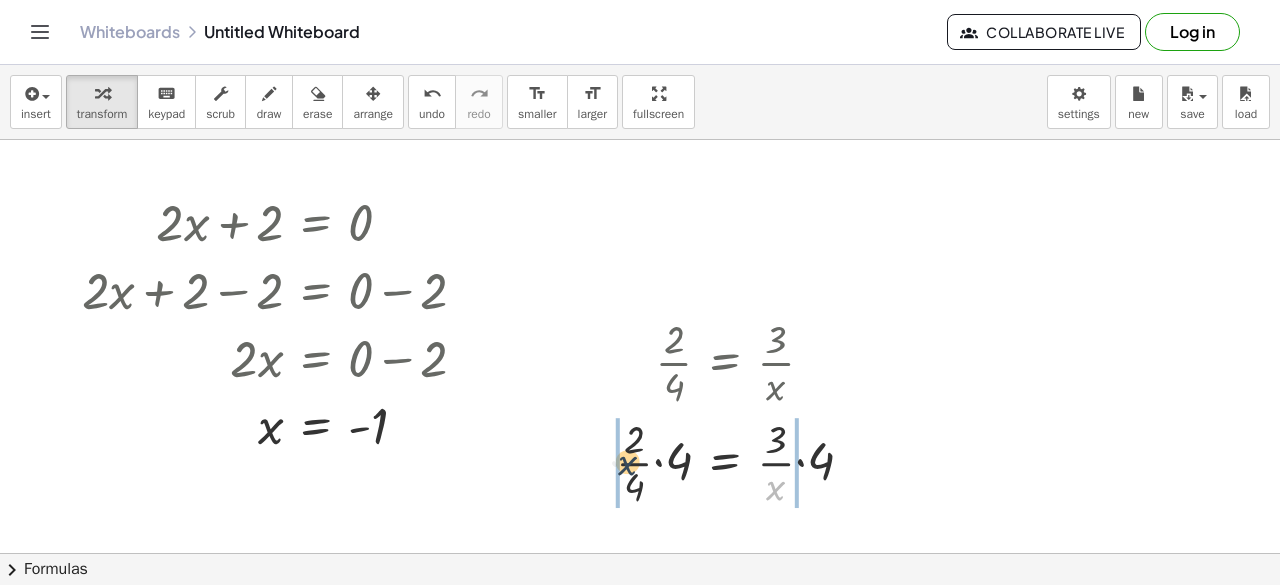 drag, startPoint x: 771, startPoint y: 486, endPoint x: 573, endPoint y: 457, distance: 200.11247 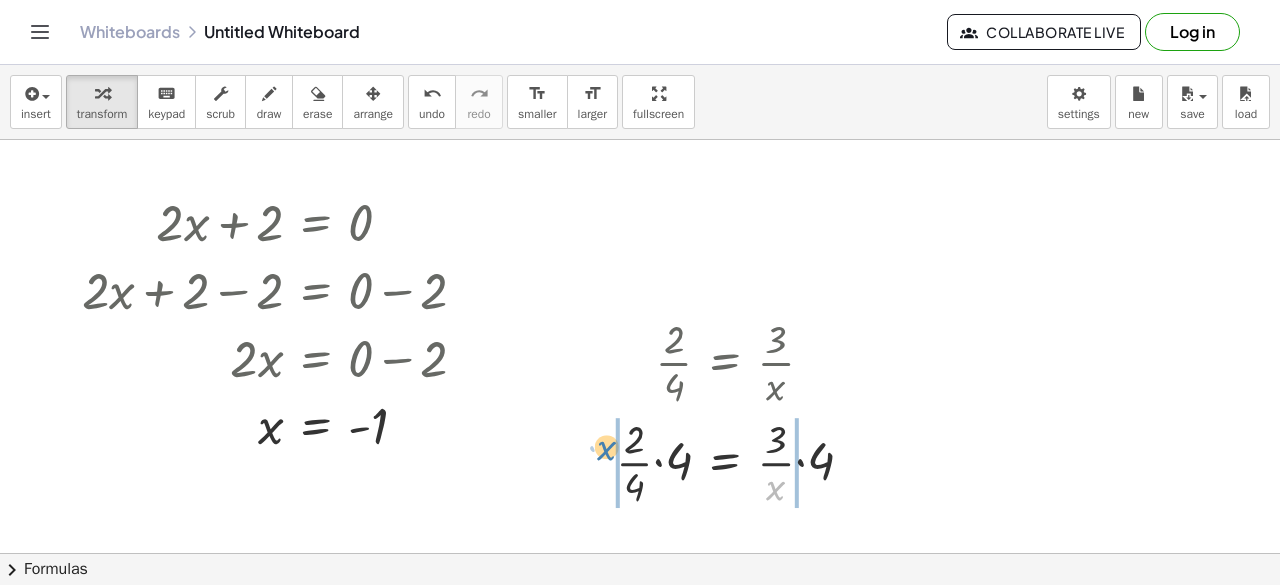 drag, startPoint x: 780, startPoint y: 483, endPoint x: 610, endPoint y: 443, distance: 174.64249 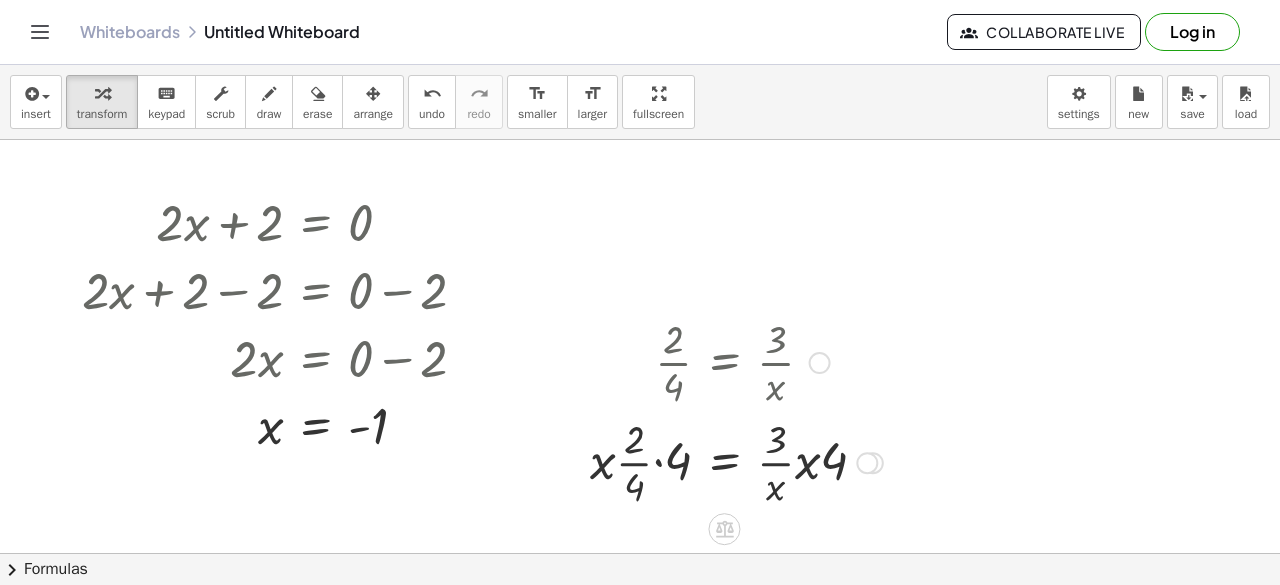 click at bounding box center (736, 461) 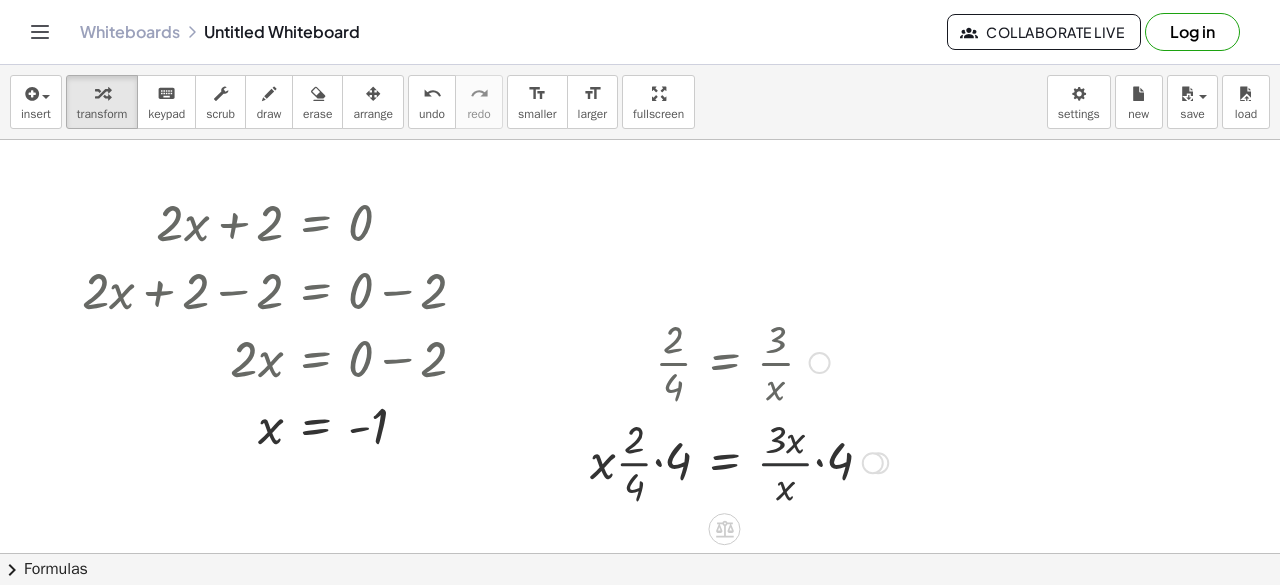 click at bounding box center [739, 461] 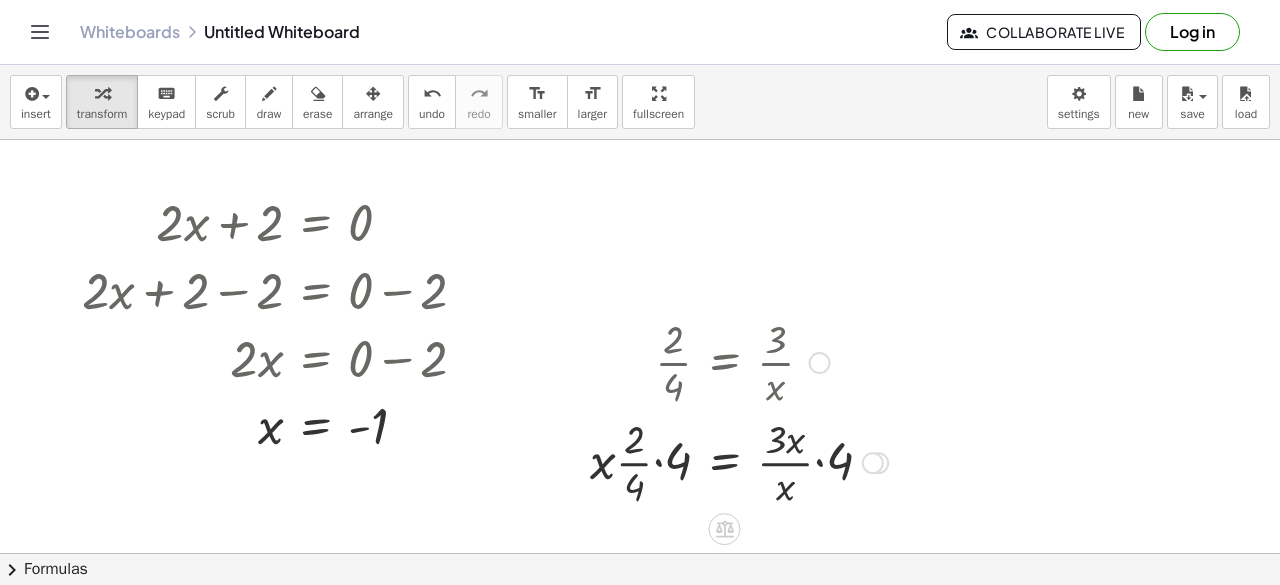 click at bounding box center (739, 461) 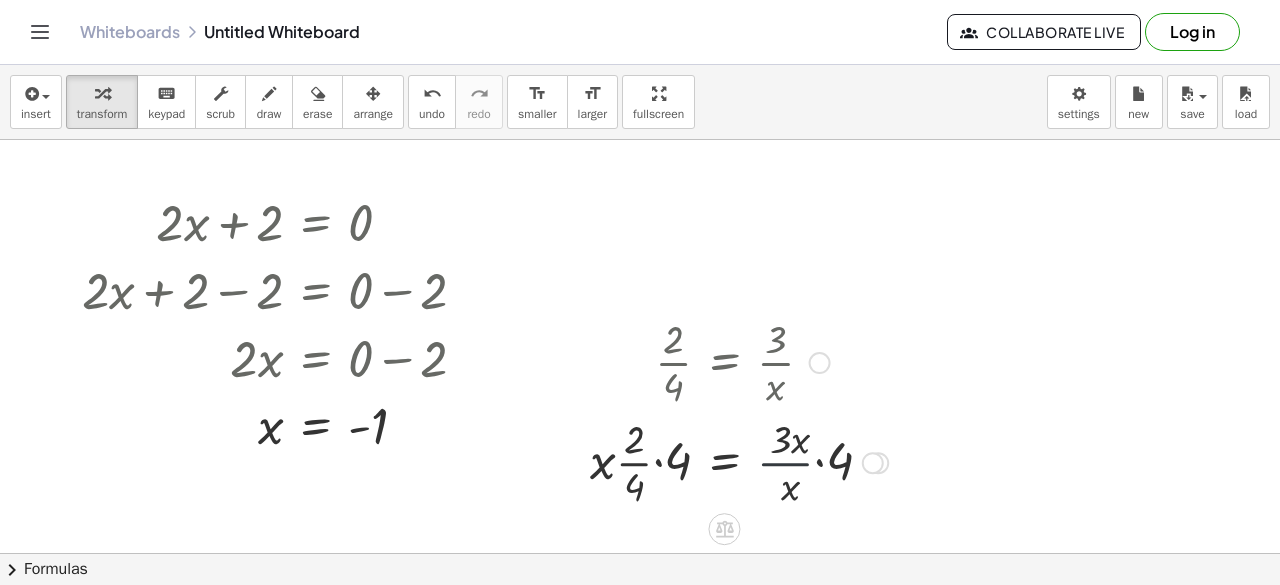 click at bounding box center [739, 461] 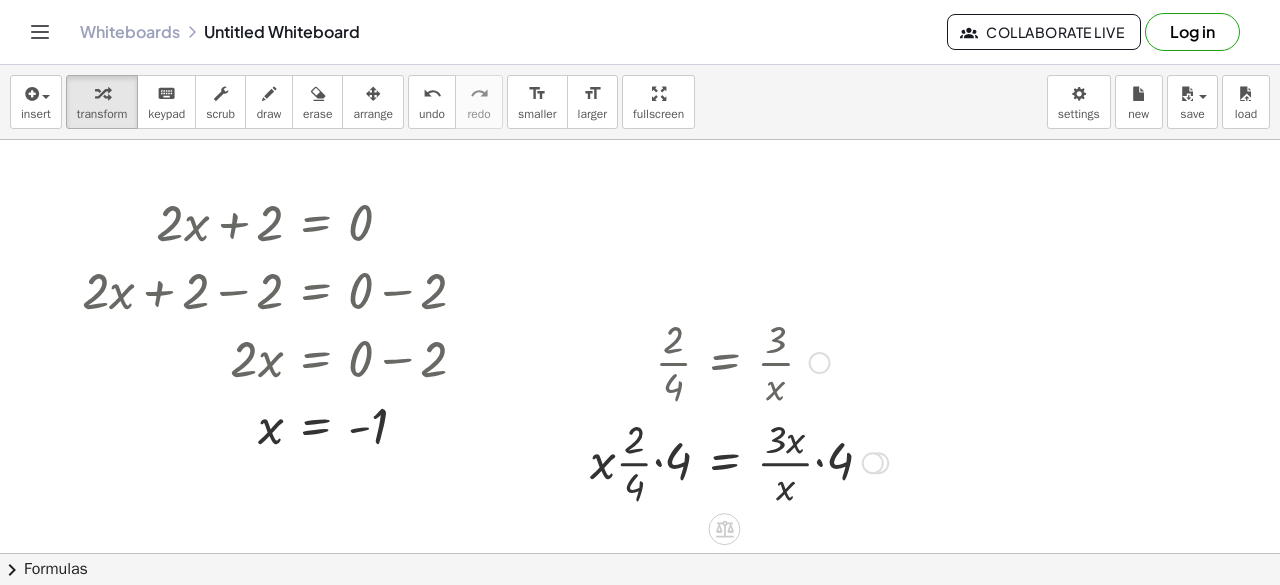 click at bounding box center [739, 461] 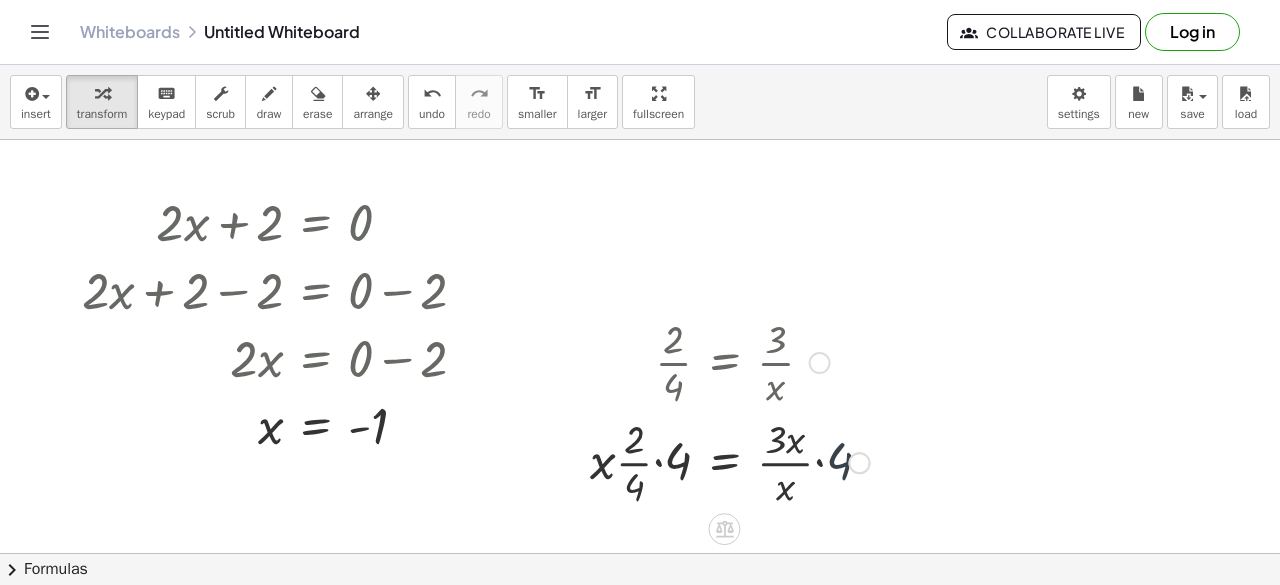 click at bounding box center [730, 461] 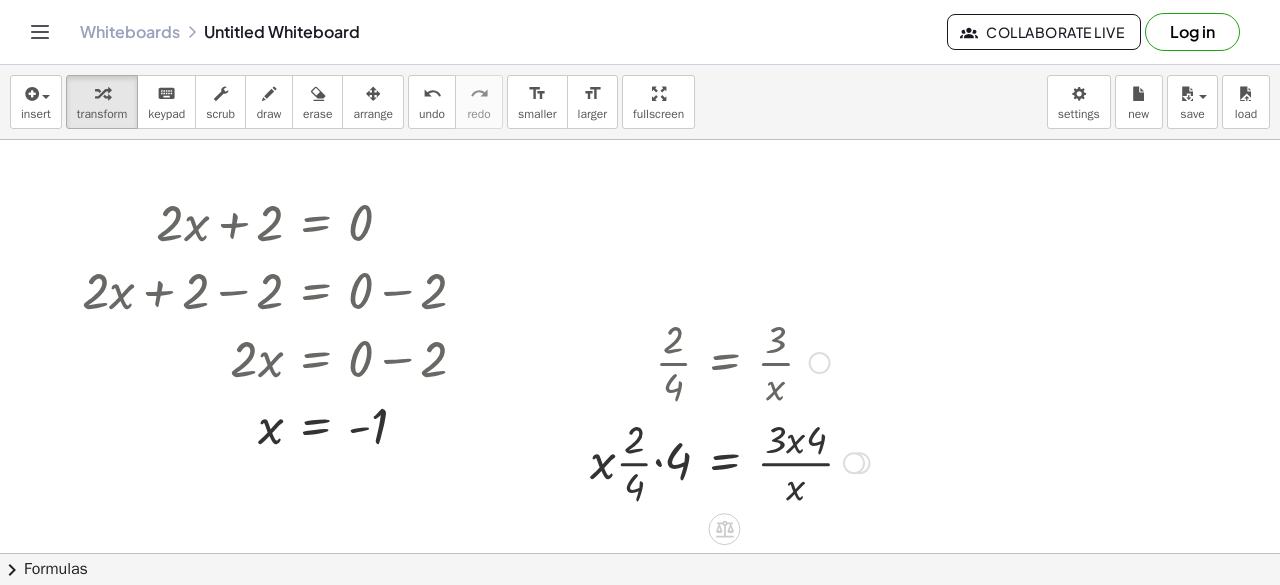 click at bounding box center (730, 461) 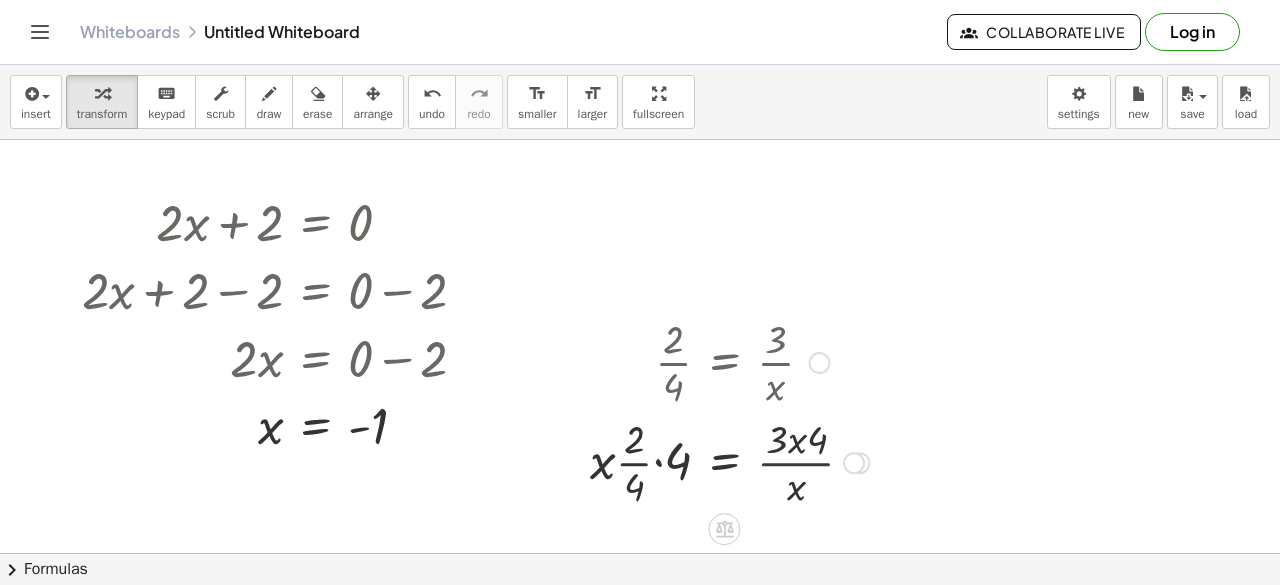 click at bounding box center (730, 461) 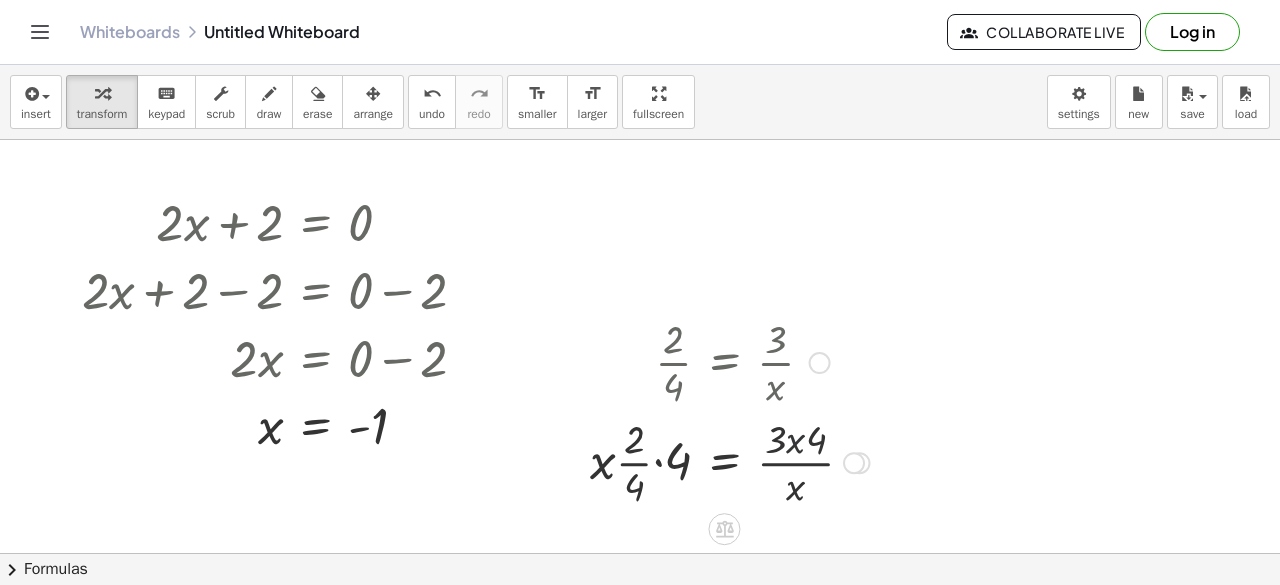 click at bounding box center (730, 461) 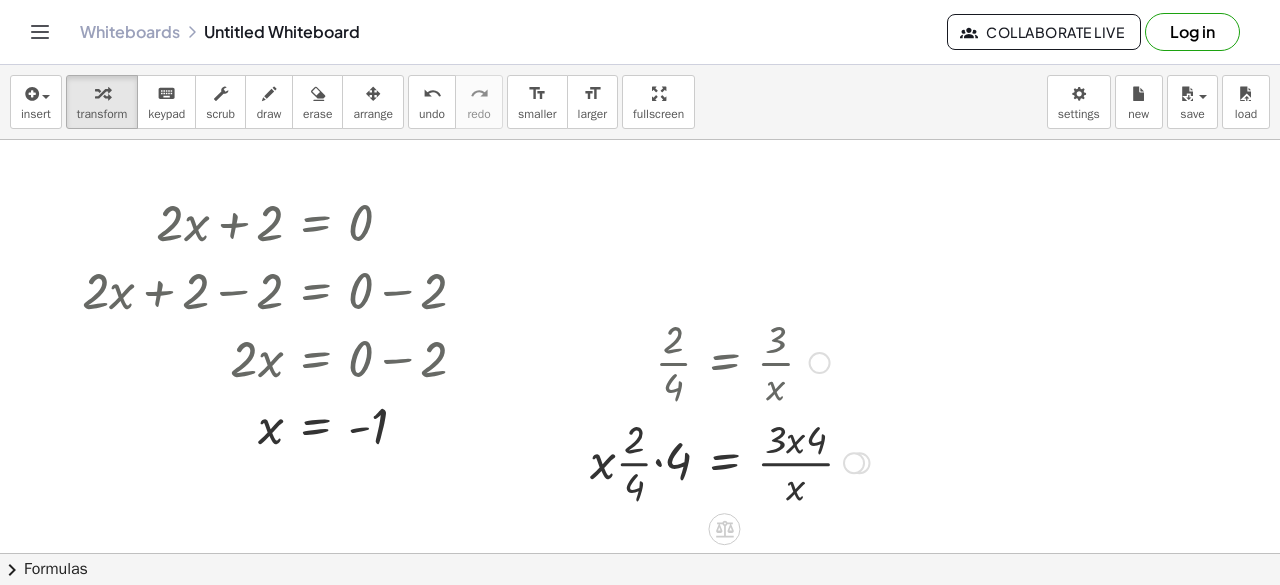 click at bounding box center (730, 461) 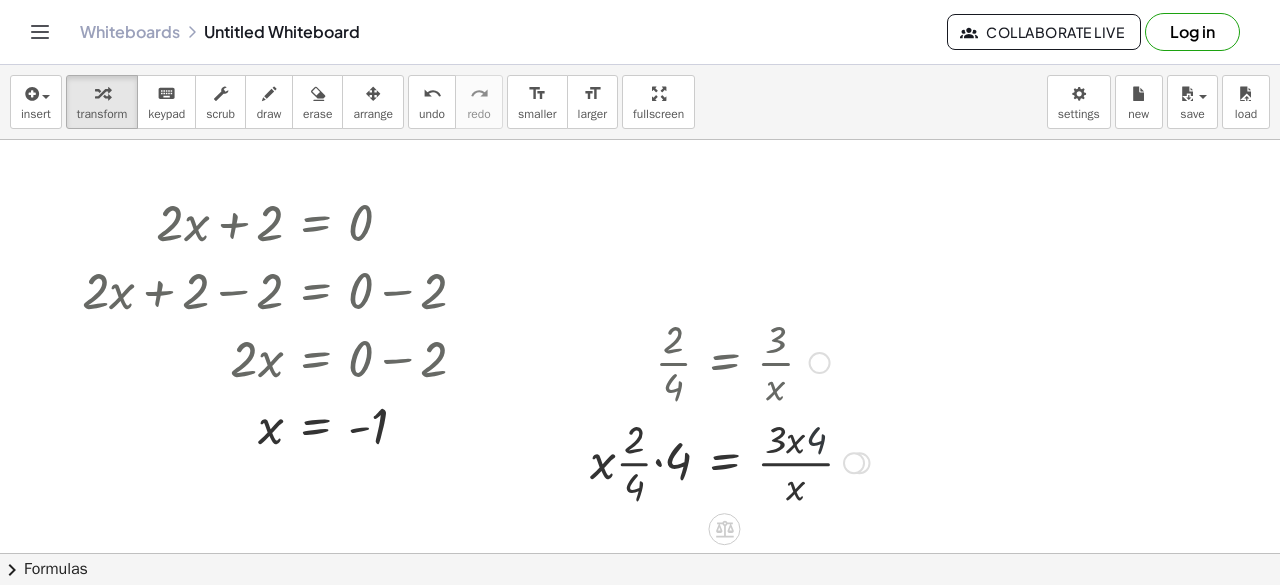 click at bounding box center (730, 461) 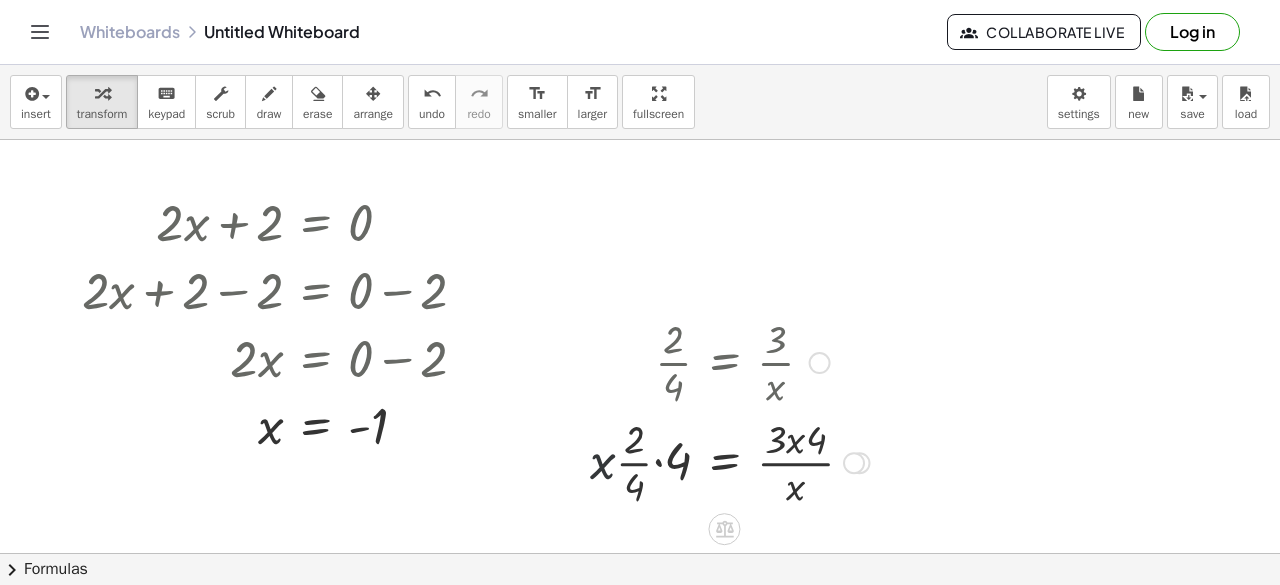 click at bounding box center (730, 461) 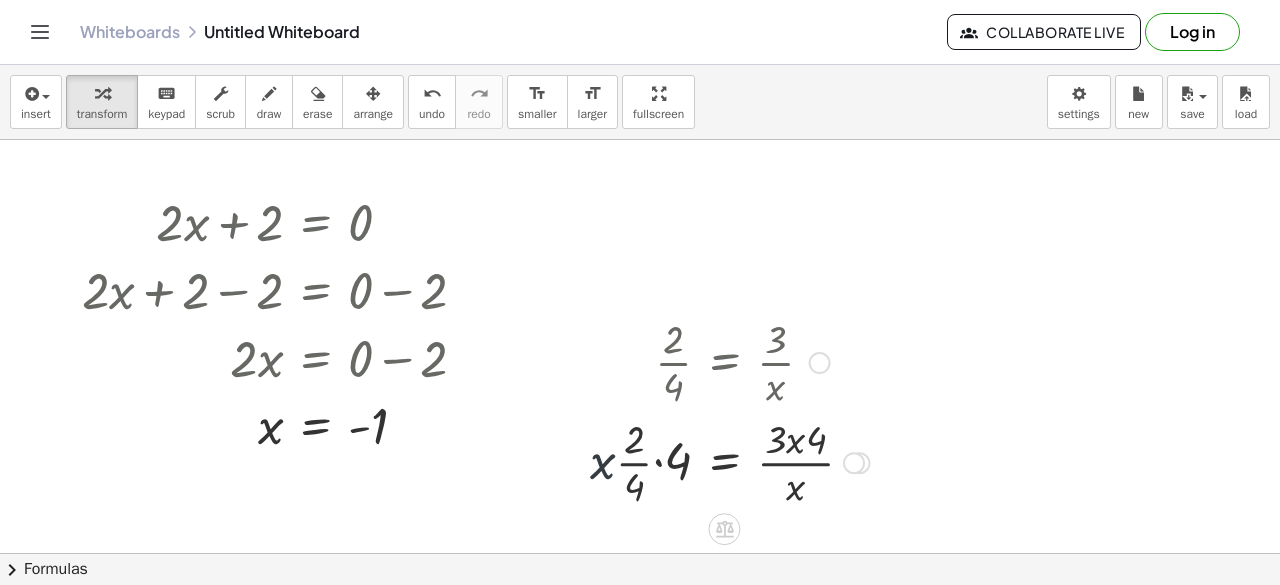 click at bounding box center [730, 461] 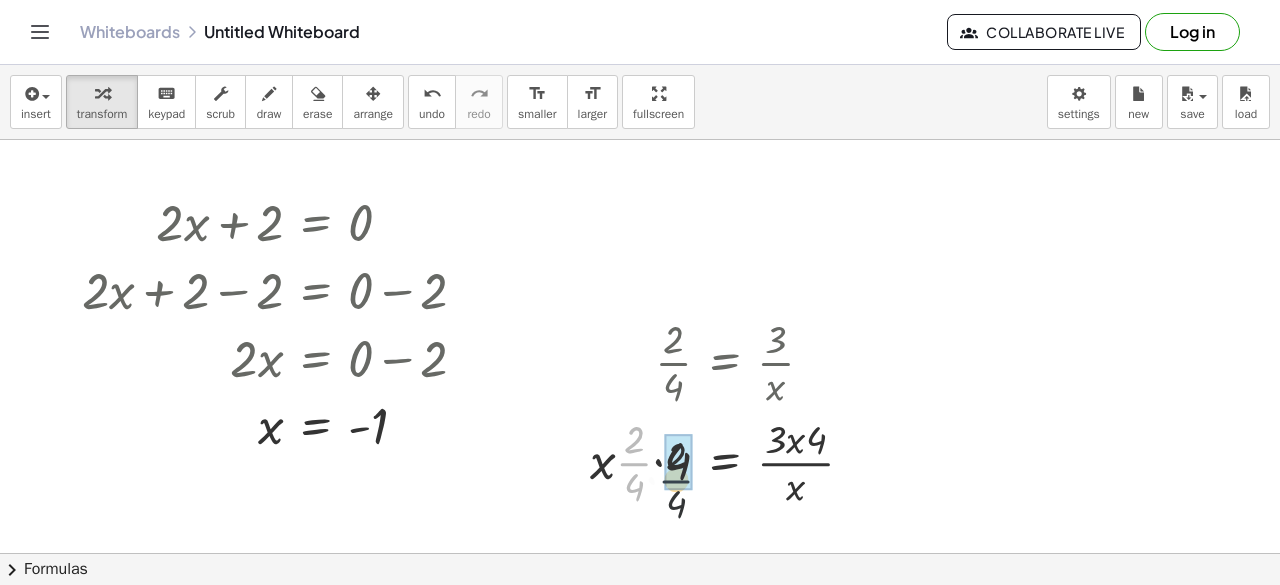 drag, startPoint x: 640, startPoint y: 452, endPoint x: 692, endPoint y: 475, distance: 56.859474 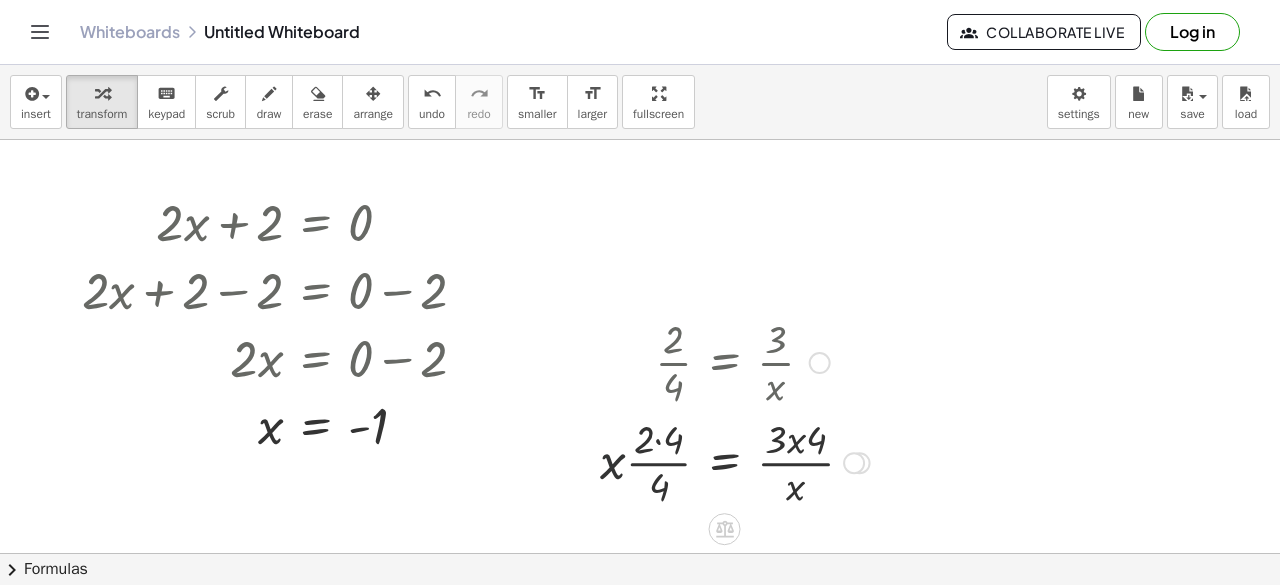 click at bounding box center [735, 461] 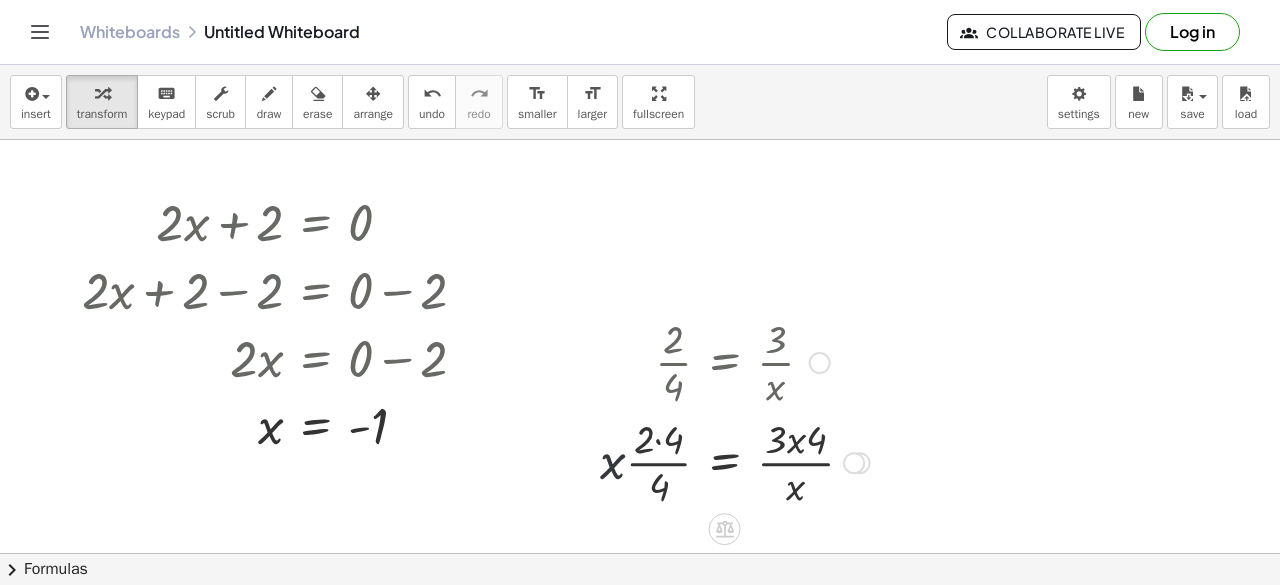 click at bounding box center (735, 461) 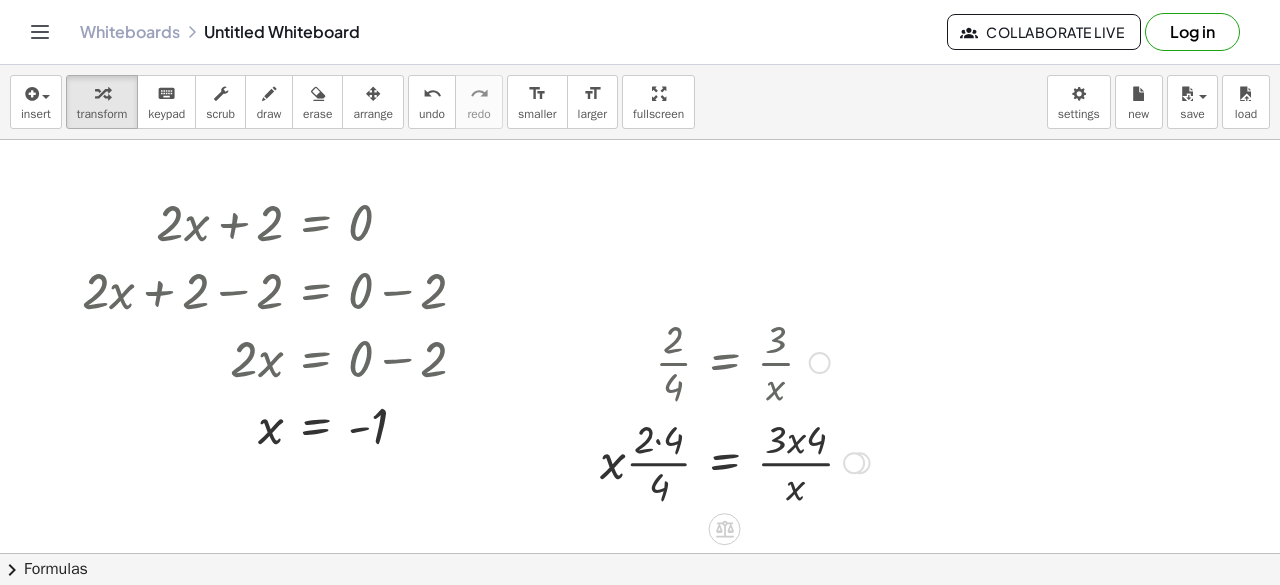 click at bounding box center [735, 461] 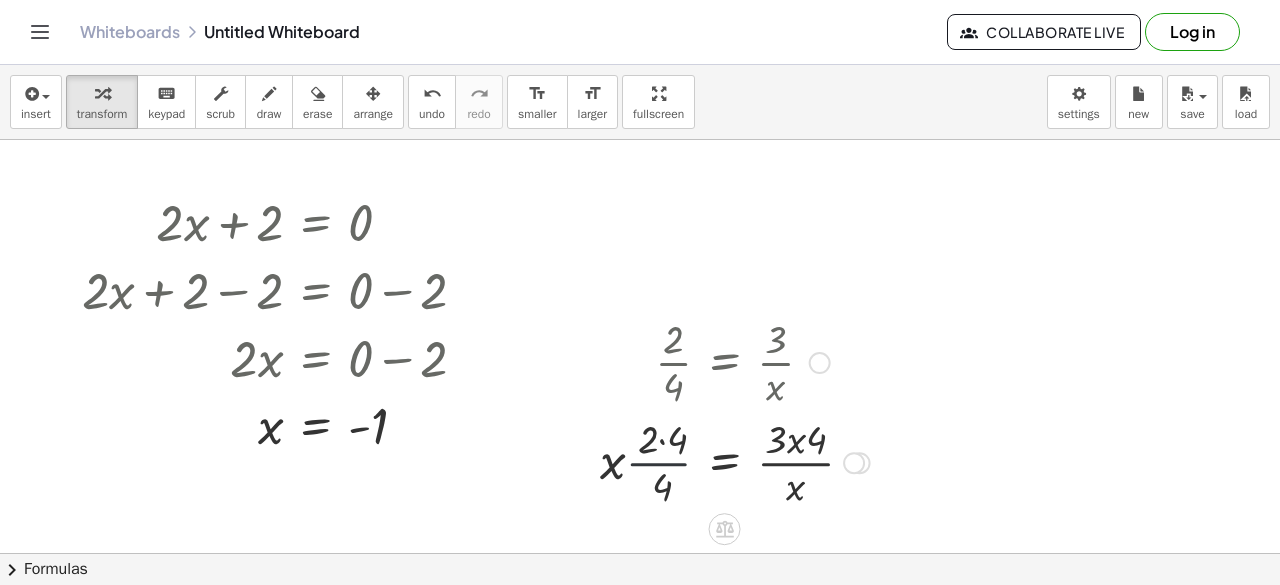 click at bounding box center [735, 461] 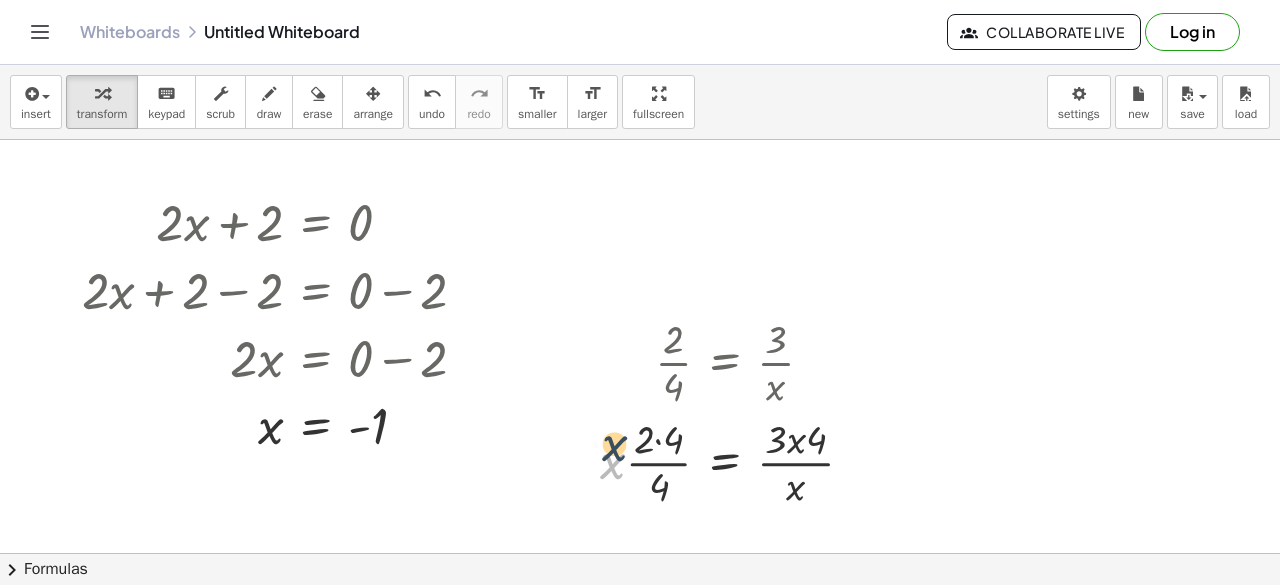 drag, startPoint x: 614, startPoint y: 477, endPoint x: 627, endPoint y: 449, distance: 30.870699 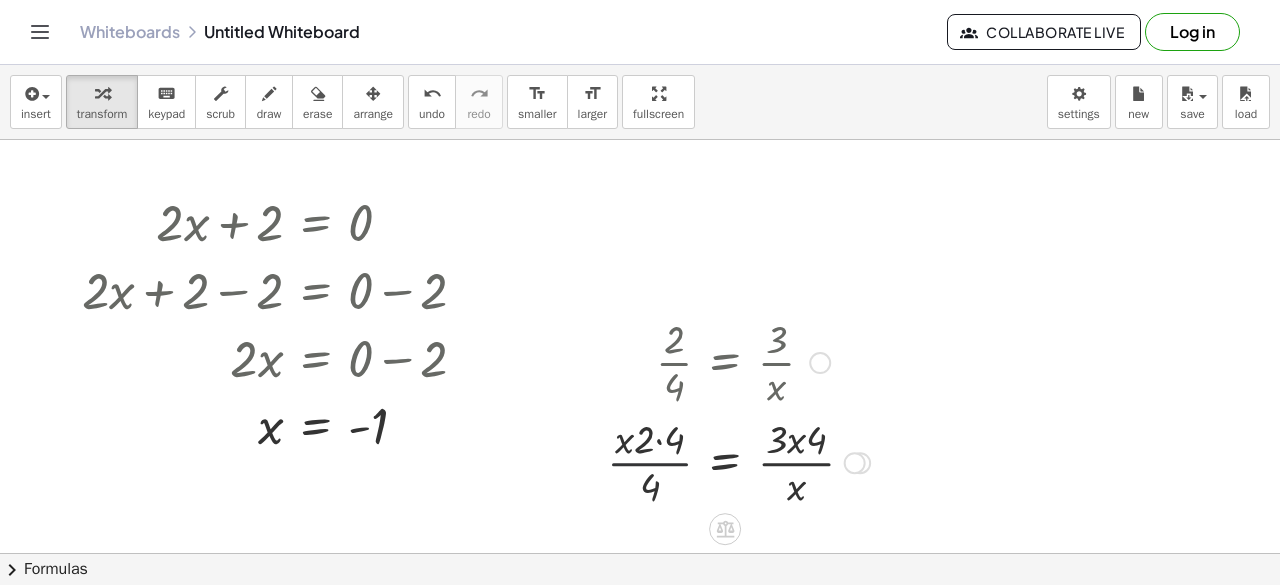 click at bounding box center (738, 461) 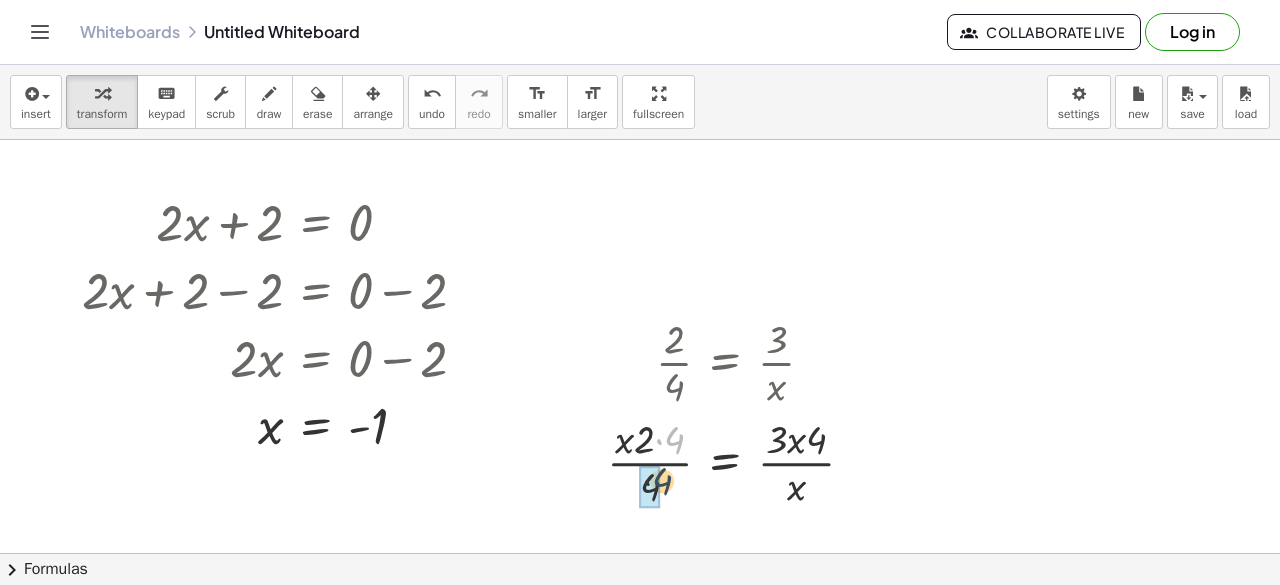 drag, startPoint x: 678, startPoint y: 444, endPoint x: 660, endPoint y: 500, distance: 58.821766 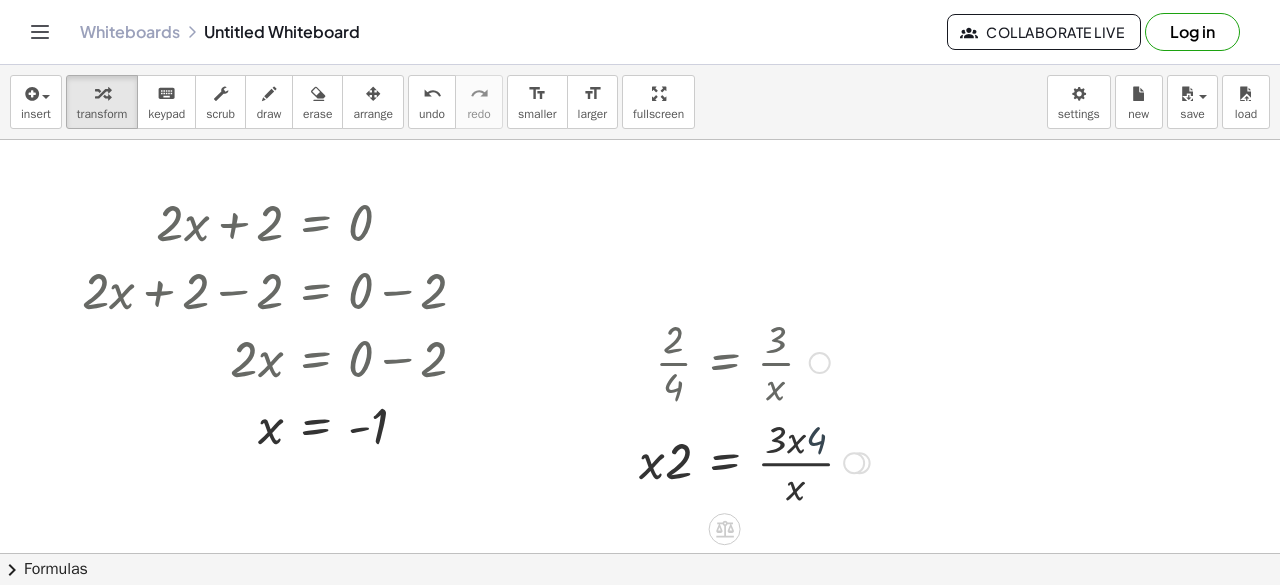 click at bounding box center (754, 461) 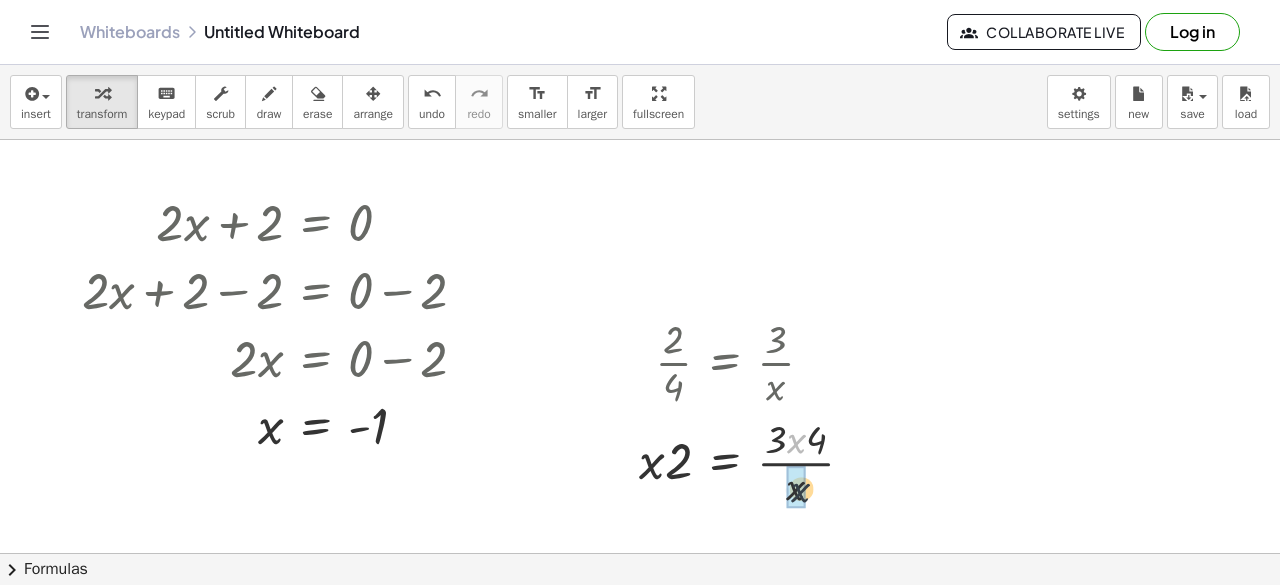 drag, startPoint x: 800, startPoint y: 439, endPoint x: 804, endPoint y: 463, distance: 24.33105 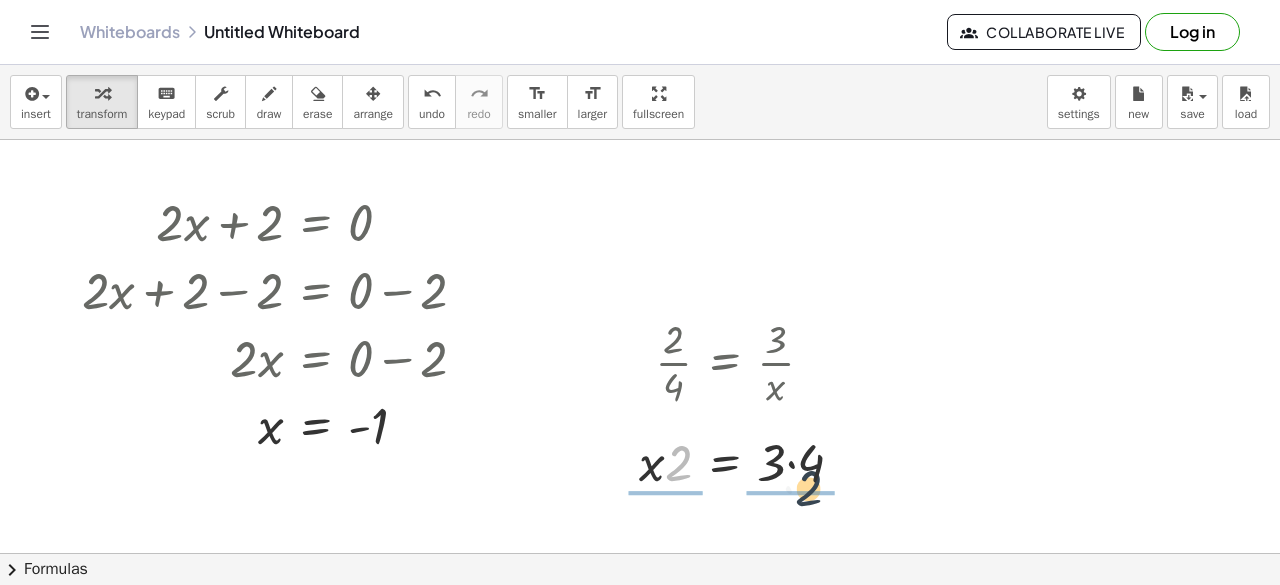 drag, startPoint x: 670, startPoint y: 469, endPoint x: 821, endPoint y: 507, distance: 155.70805 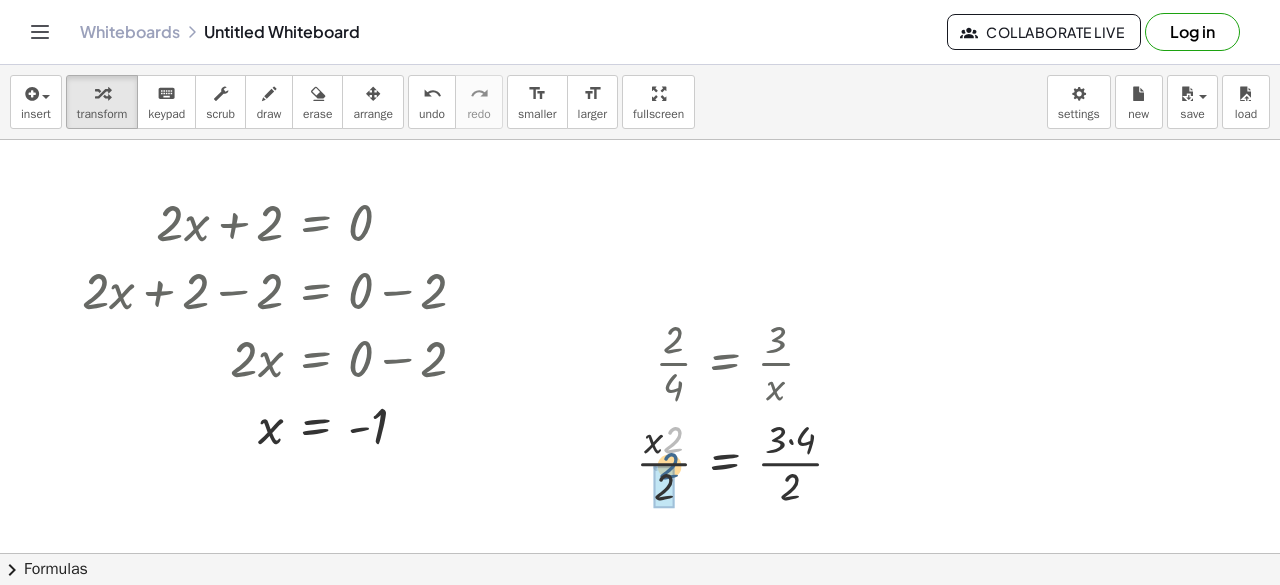 drag, startPoint x: 676, startPoint y: 441, endPoint x: 672, endPoint y: 467, distance: 26.305893 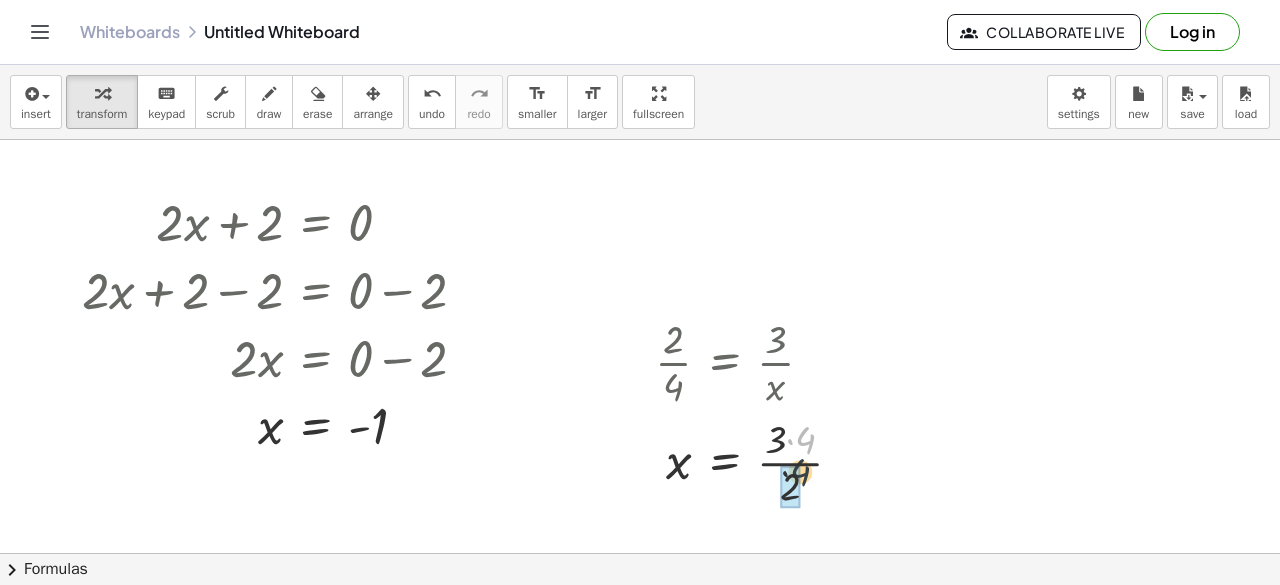 drag, startPoint x: 806, startPoint y: 443, endPoint x: 798, endPoint y: 493, distance: 50.635956 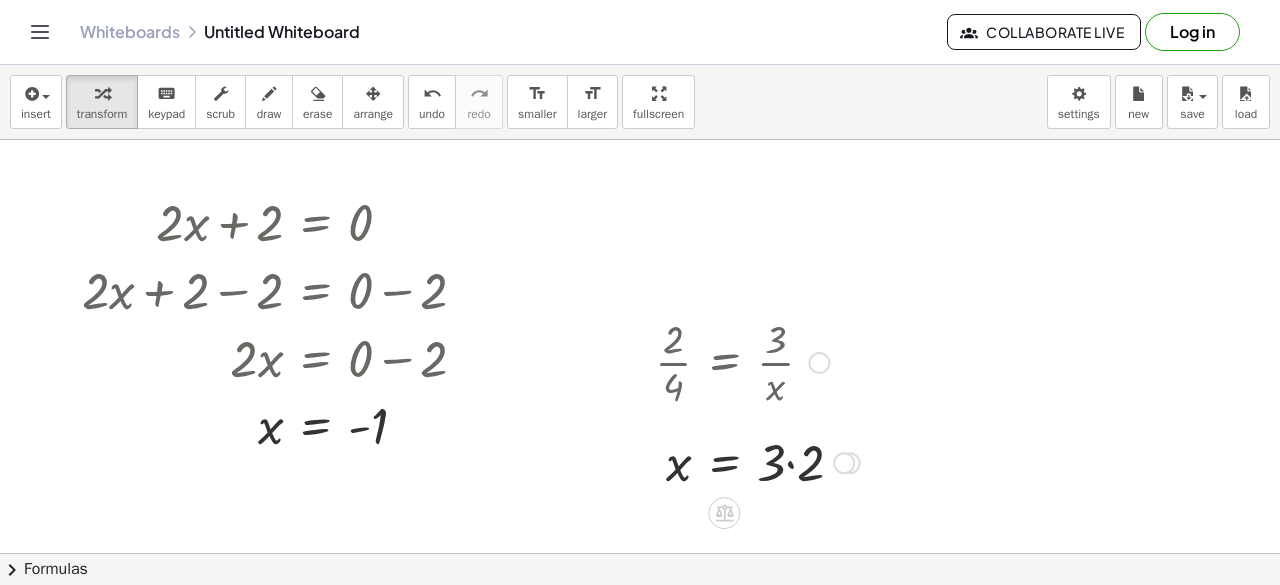 click at bounding box center [757, 461] 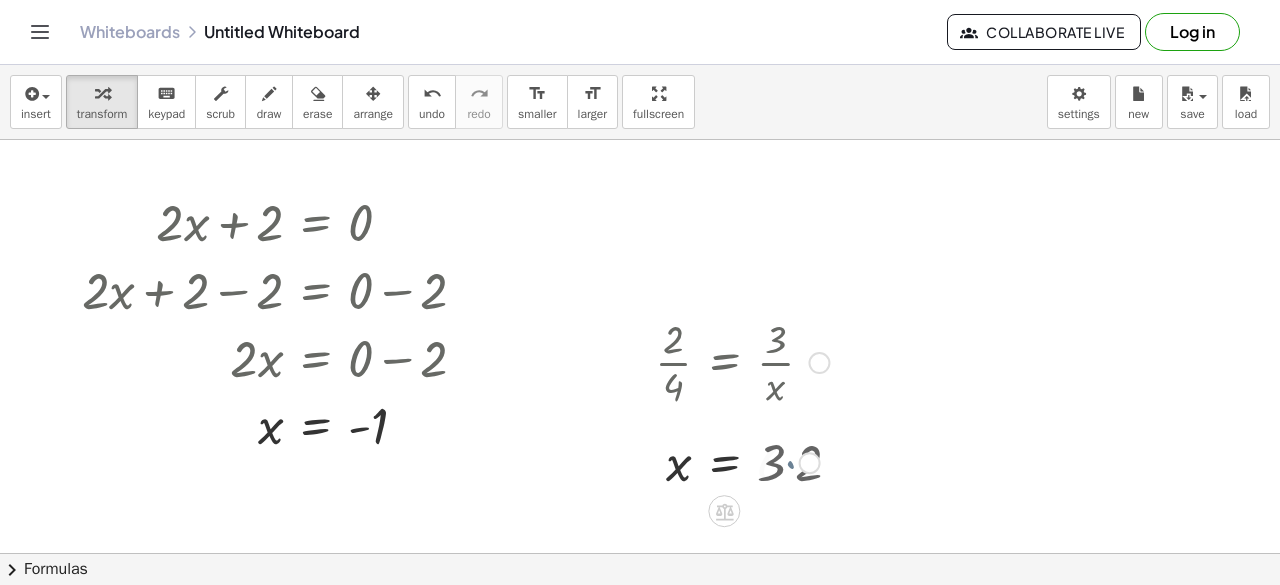click at bounding box center (742, 461) 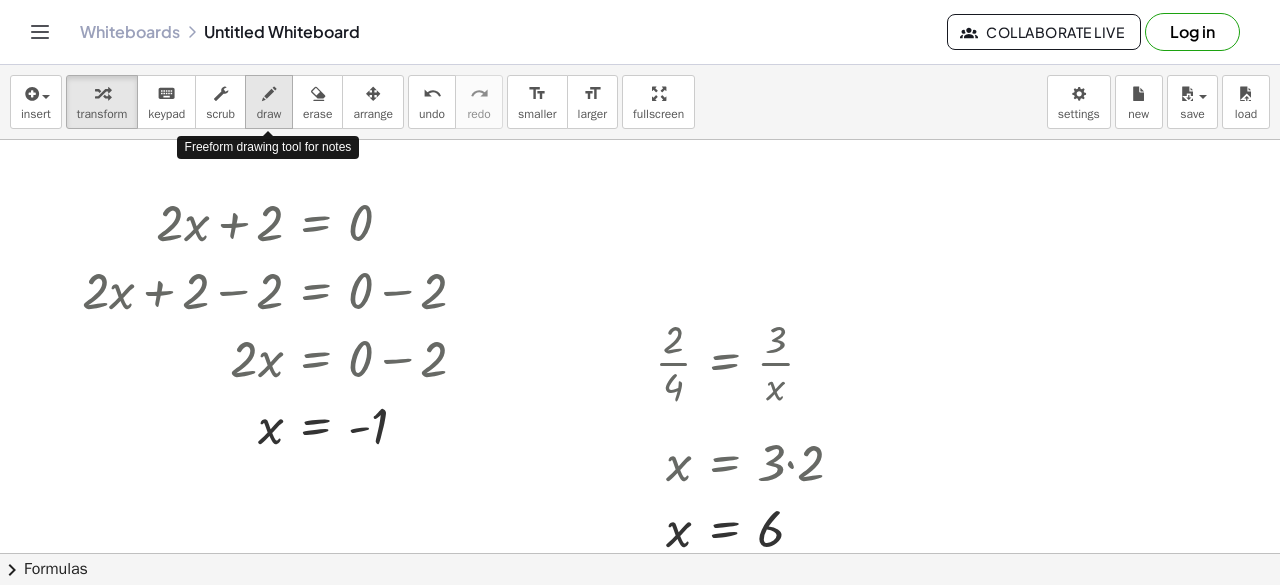 click on "draw" at bounding box center (269, 114) 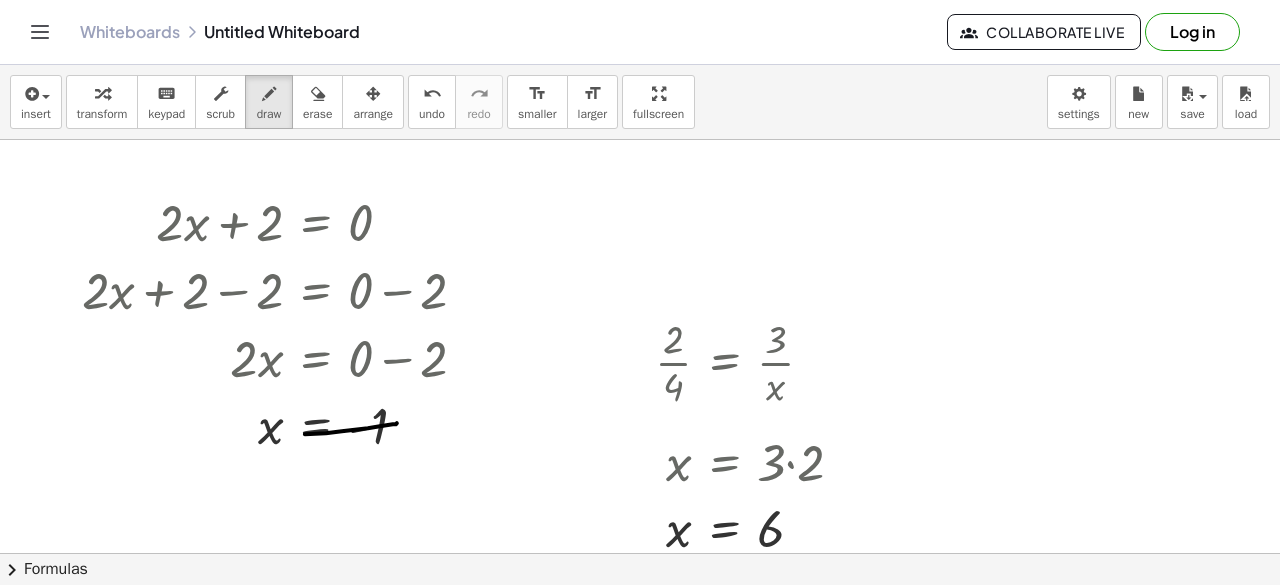 drag, startPoint x: 397, startPoint y: 422, endPoint x: 224, endPoint y: 433, distance: 173.34937 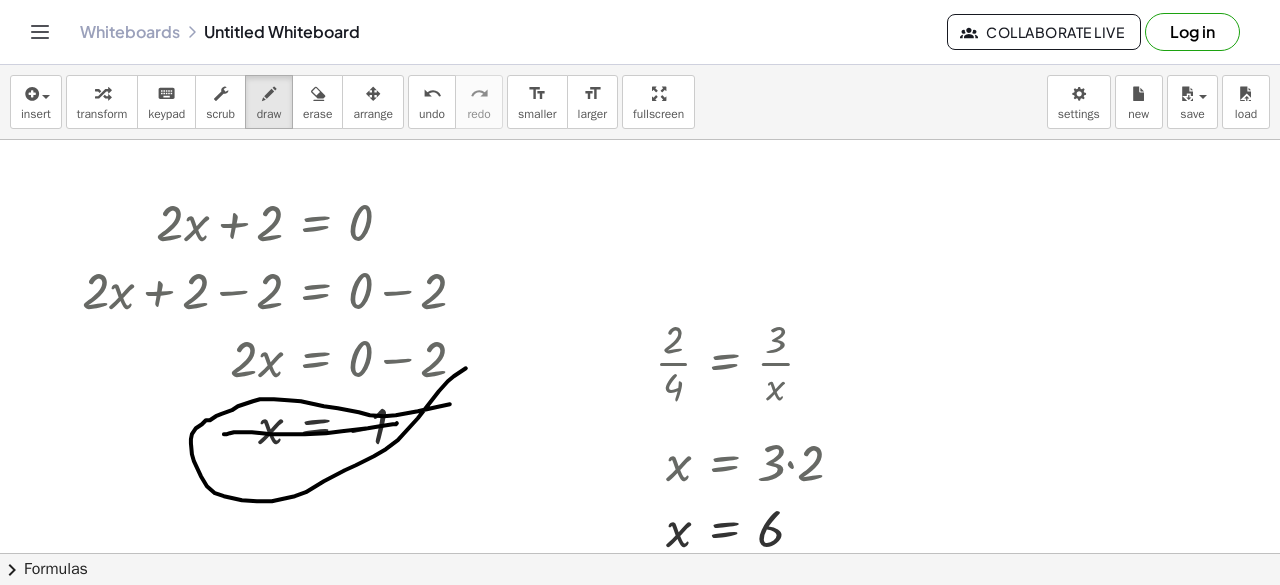 drag, startPoint x: 450, startPoint y: 403, endPoint x: 485, endPoint y: 376, distance: 44.20407 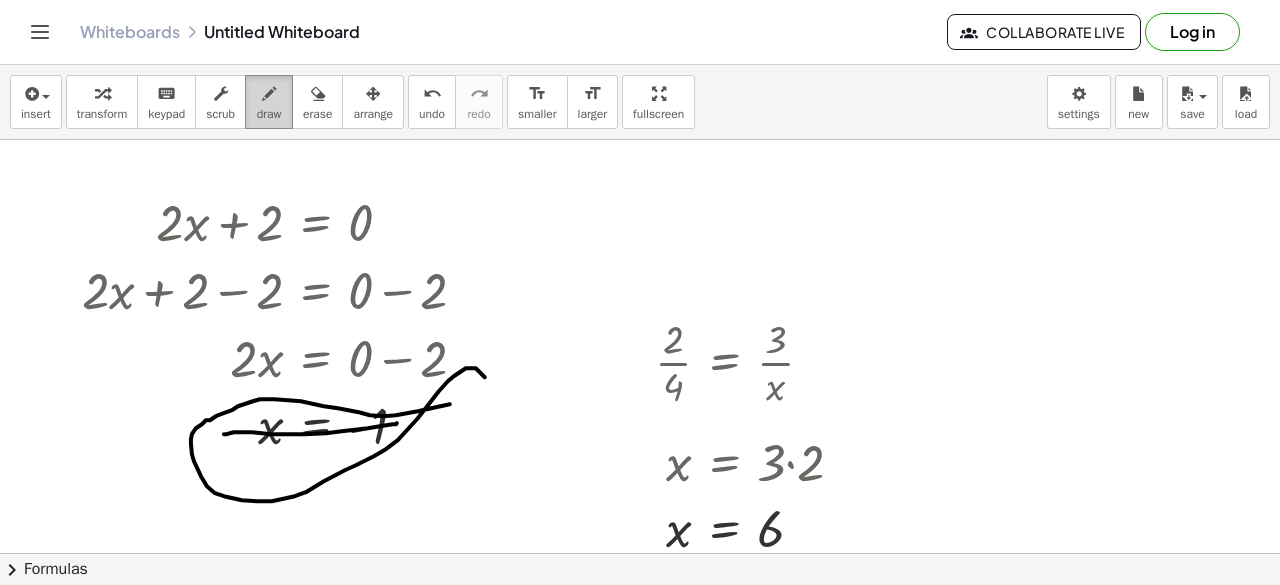 click on "draw" at bounding box center [269, 114] 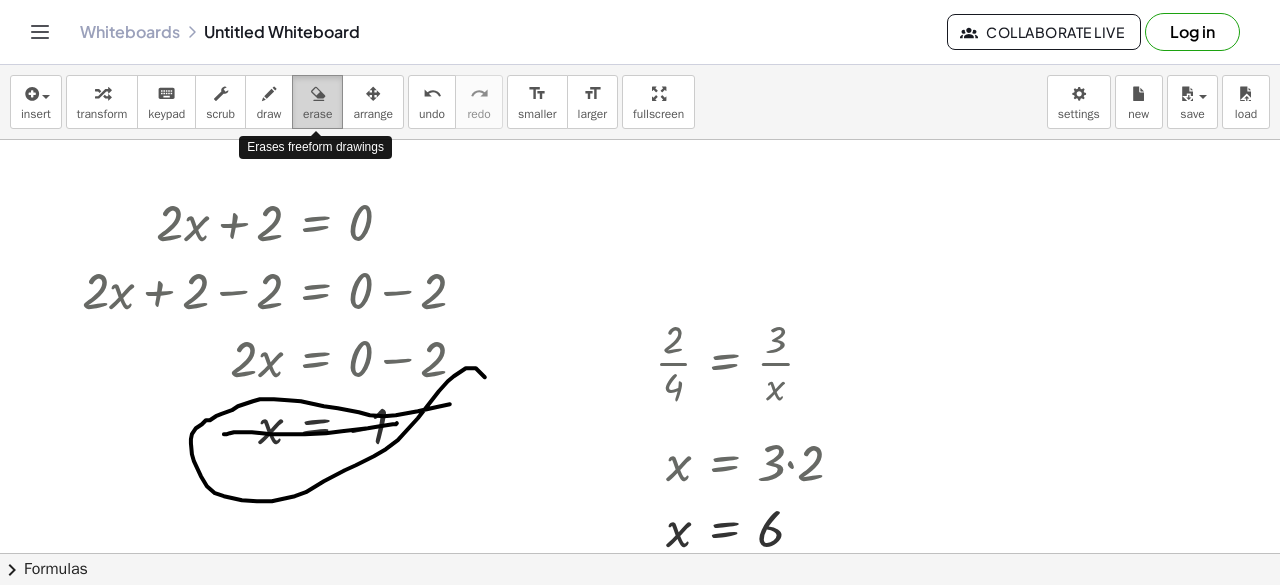 click at bounding box center (318, 94) 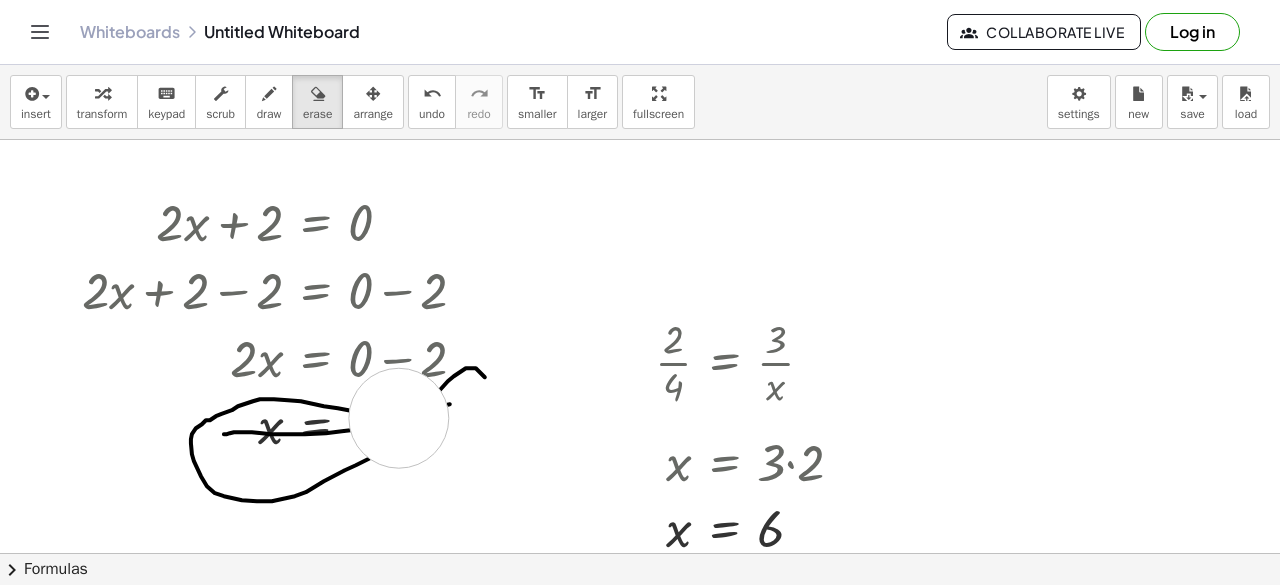 click at bounding box center [640, 619] 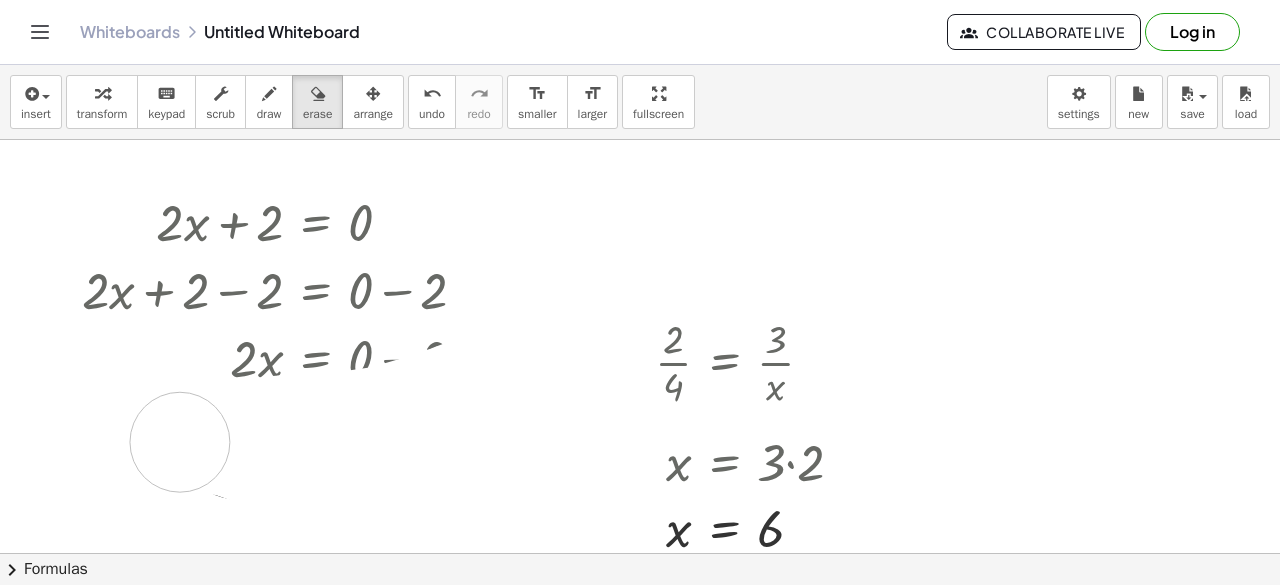 drag, startPoint x: 189, startPoint y: 430, endPoint x: 181, endPoint y: 442, distance: 14.422205 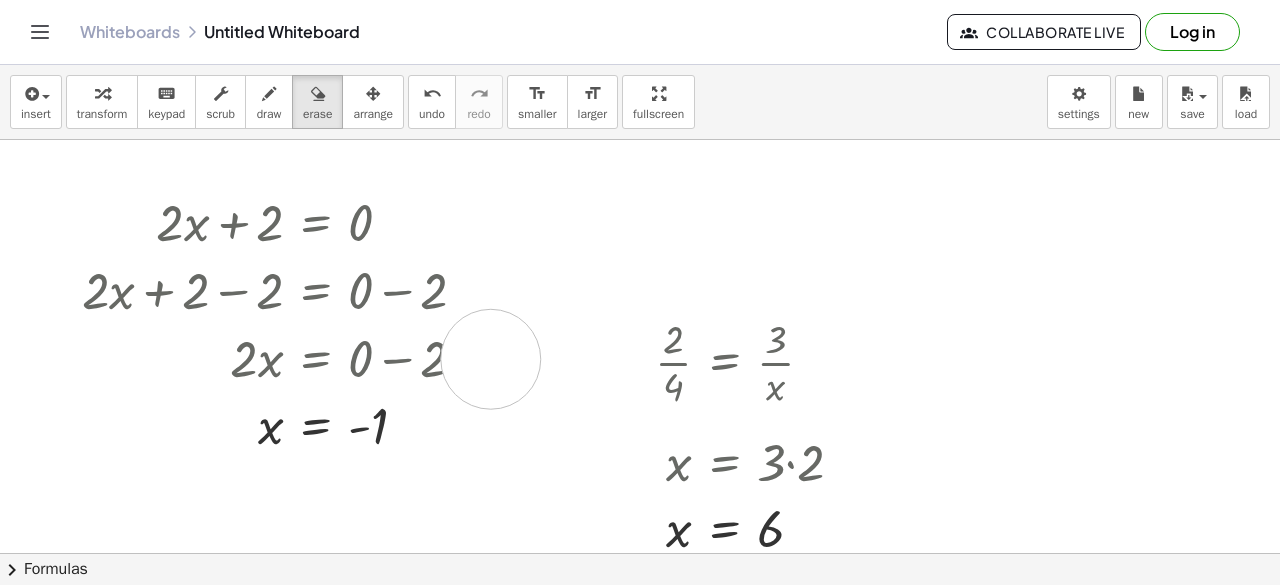 click at bounding box center (640, 619) 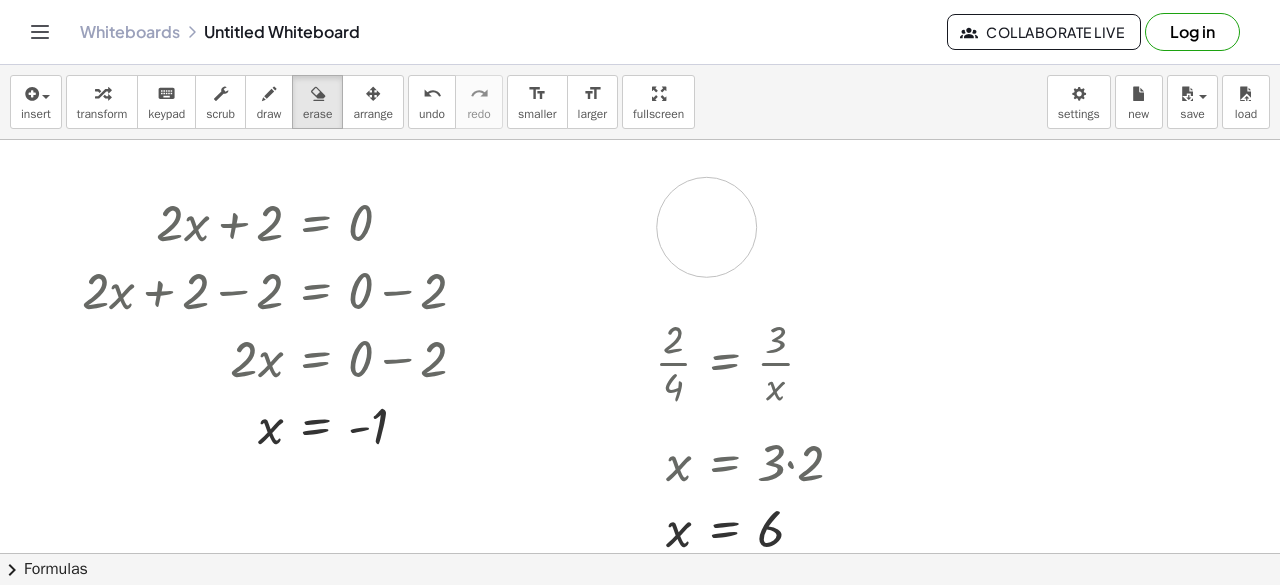 click at bounding box center [640, 619] 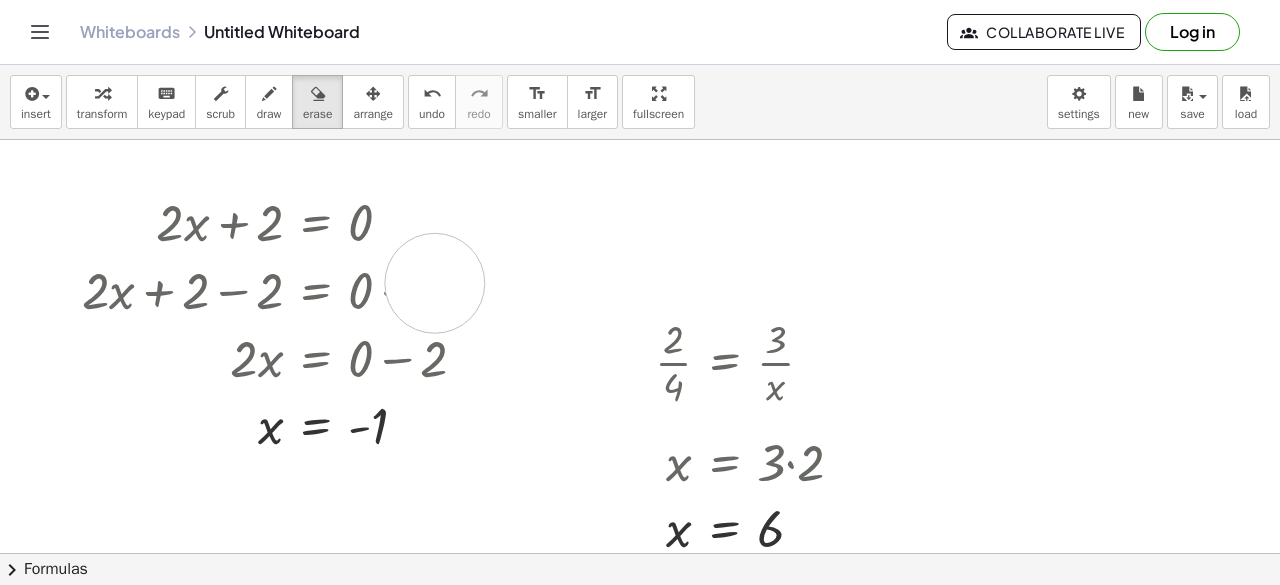 click at bounding box center [640, 619] 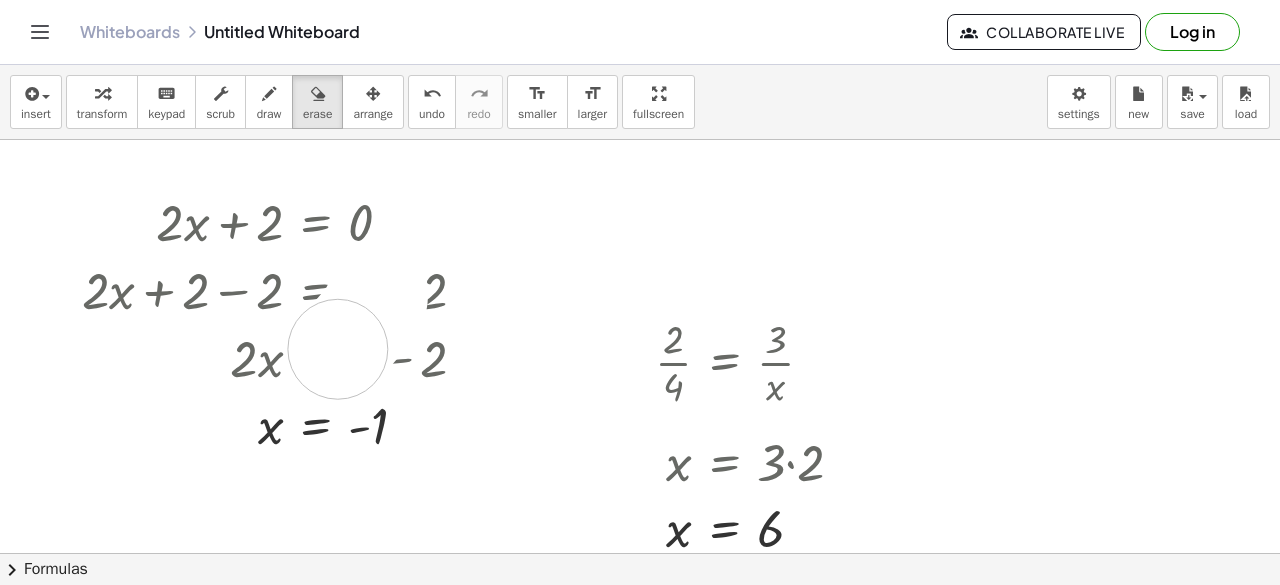drag, startPoint x: 378, startPoint y: 297, endPoint x: 233, endPoint y: 367, distance: 161.01242 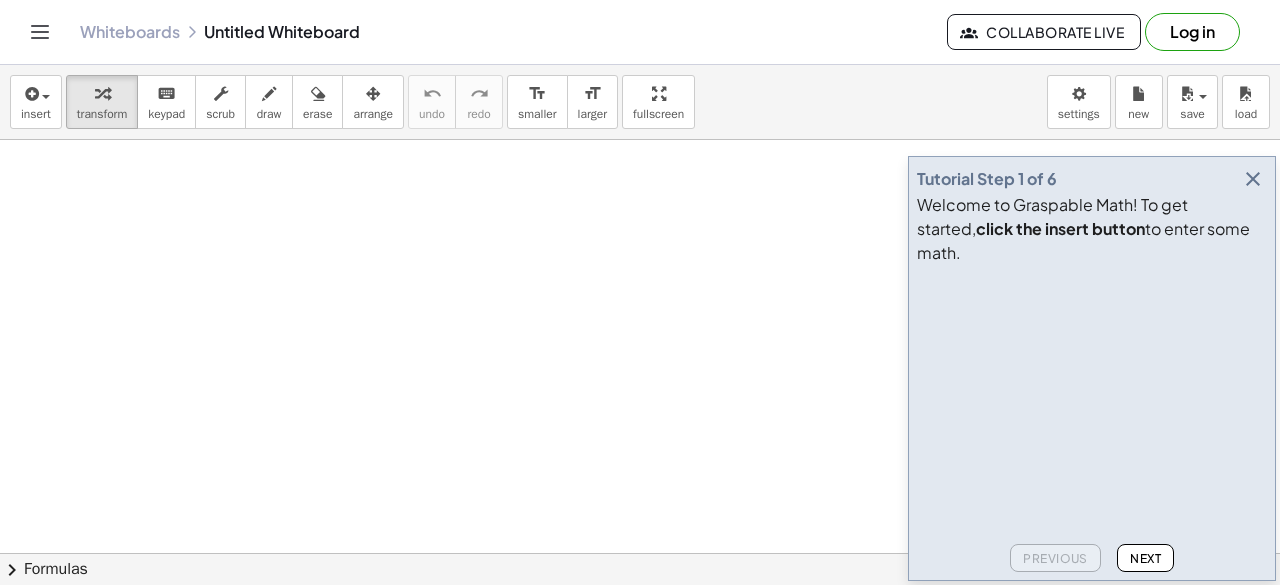 scroll, scrollTop: 0, scrollLeft: 0, axis: both 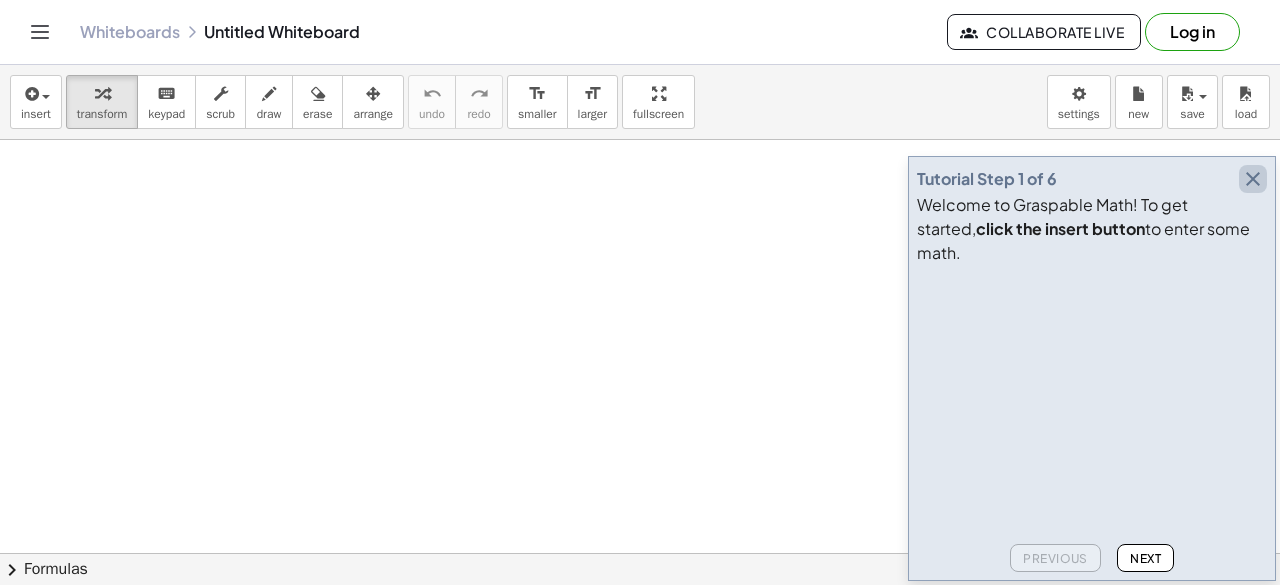 click at bounding box center (1253, 179) 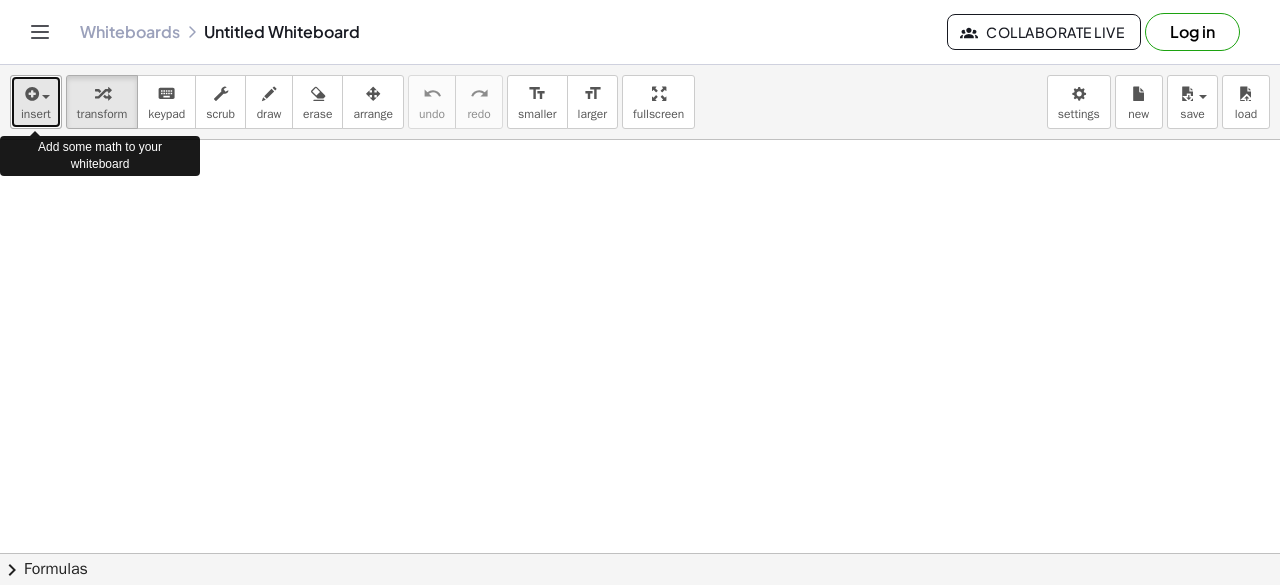 click at bounding box center (30, 94) 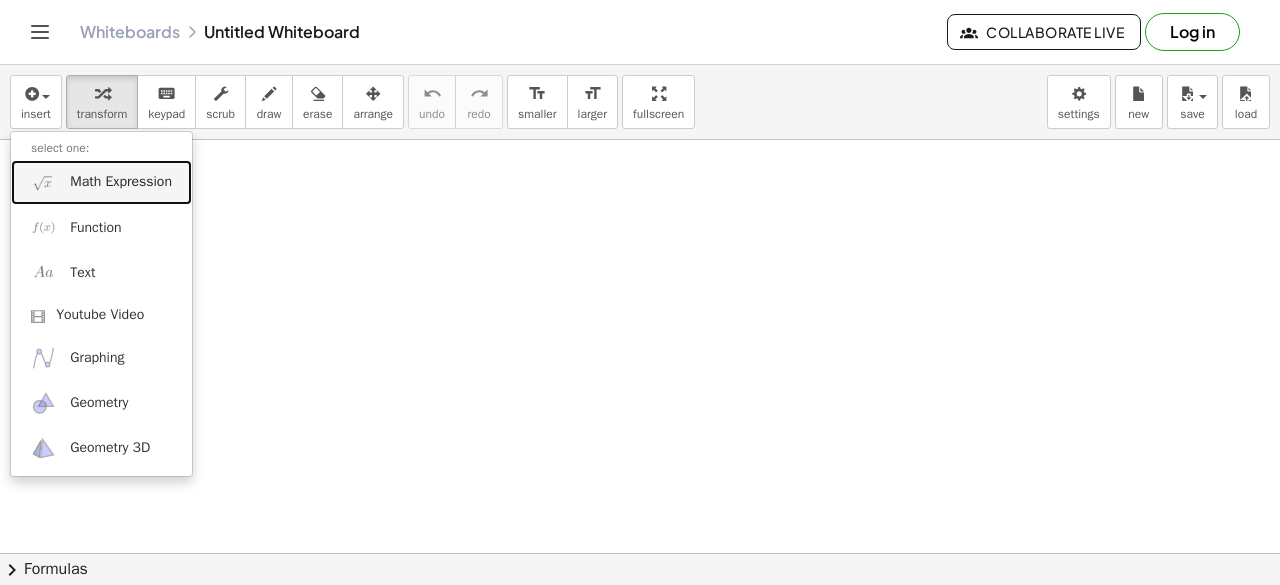 click on "Math Expression" at bounding box center [121, 182] 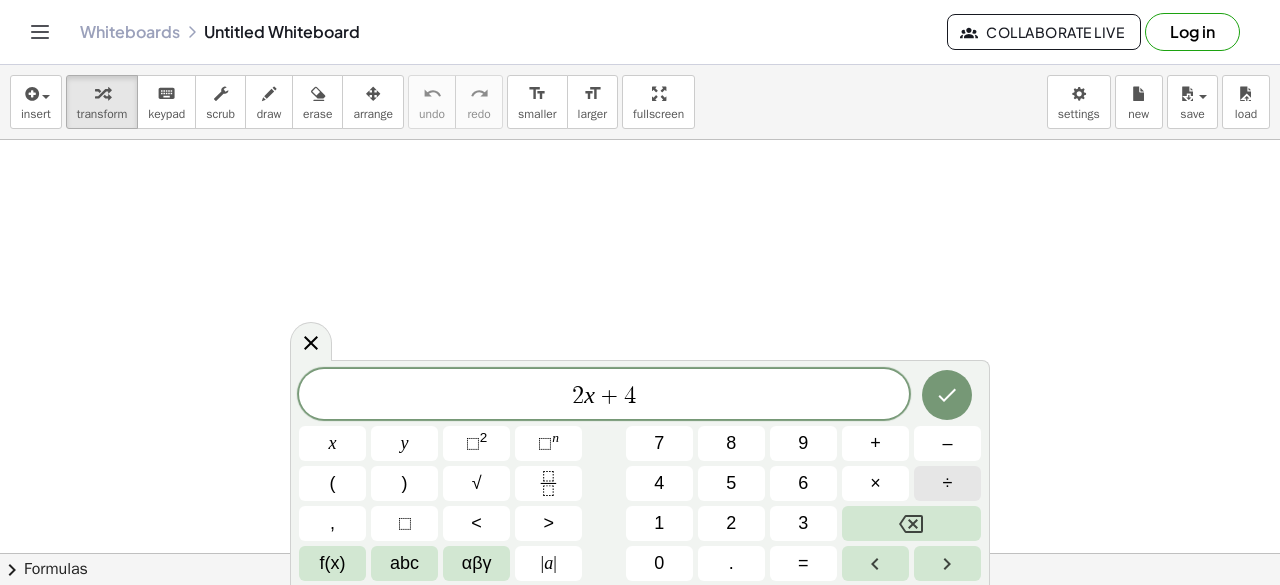 click on "÷" at bounding box center [948, 483] 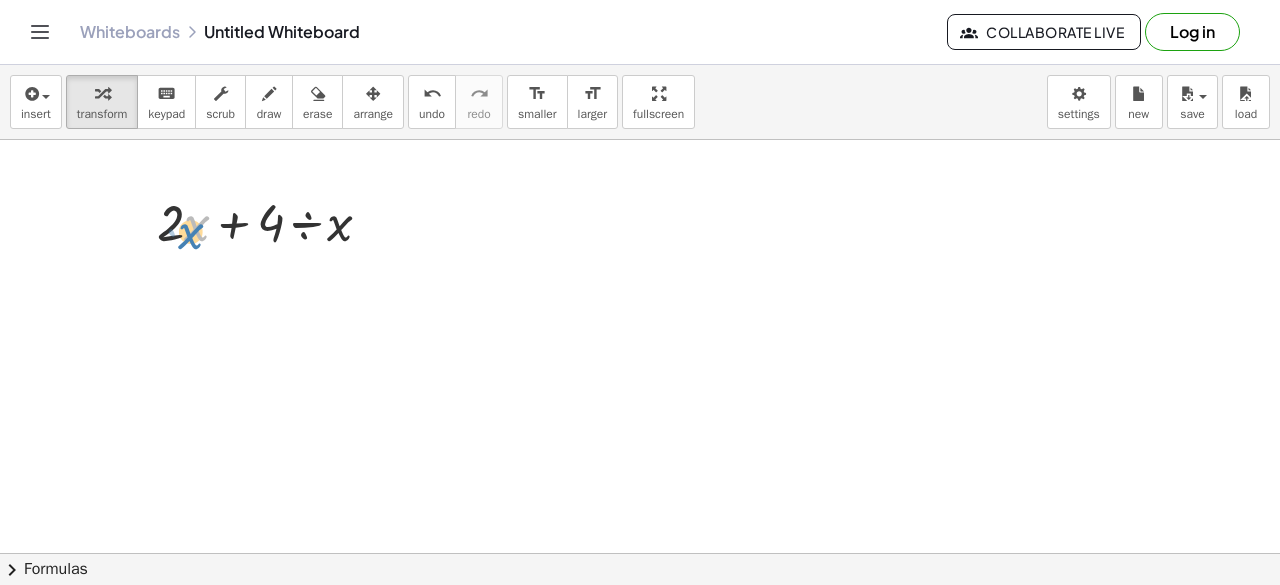 drag, startPoint x: 196, startPoint y: 231, endPoint x: 169, endPoint y: 230, distance: 27.018513 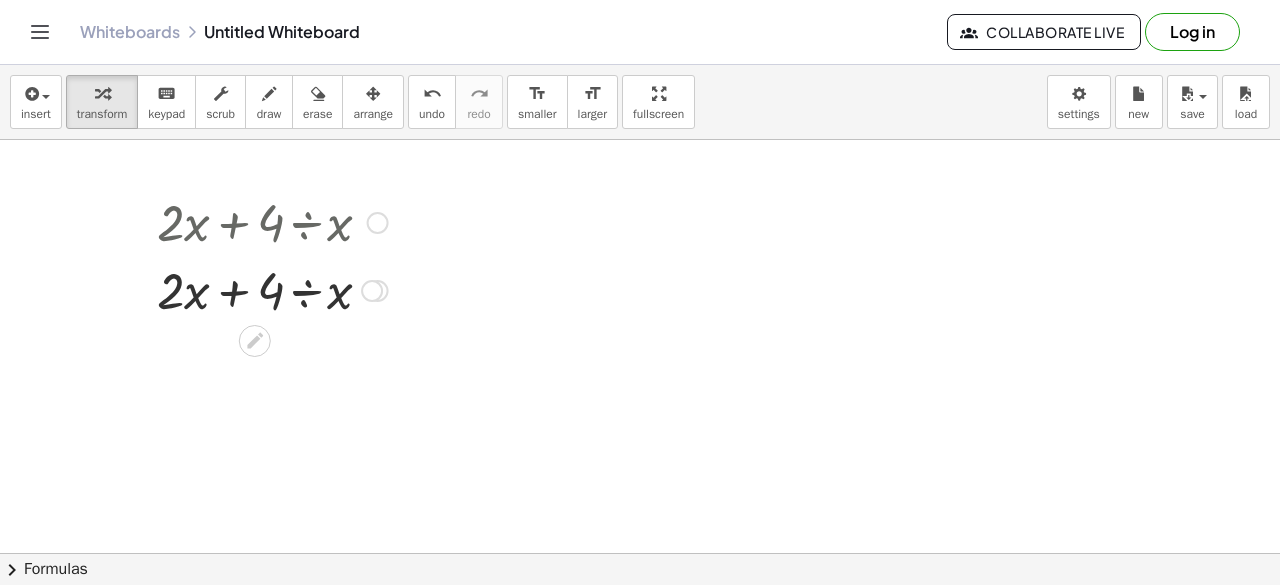 drag, startPoint x: 181, startPoint y: 224, endPoint x: 178, endPoint y: 197, distance: 27.166155 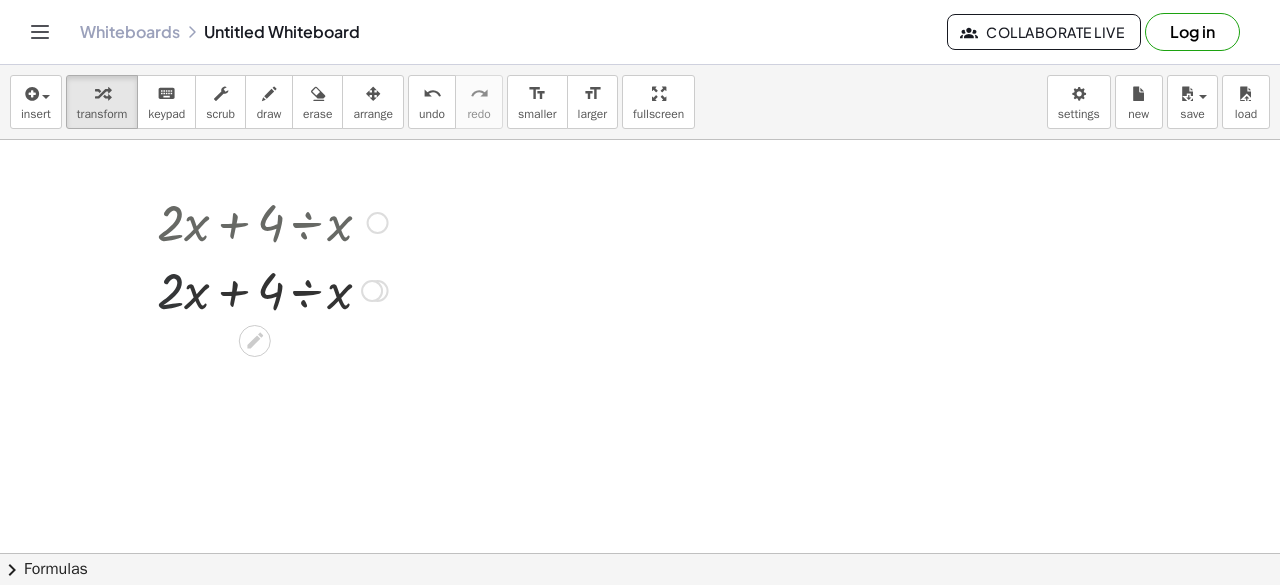 drag, startPoint x: 184, startPoint y: 293, endPoint x: 180, endPoint y: 217, distance: 76.105194 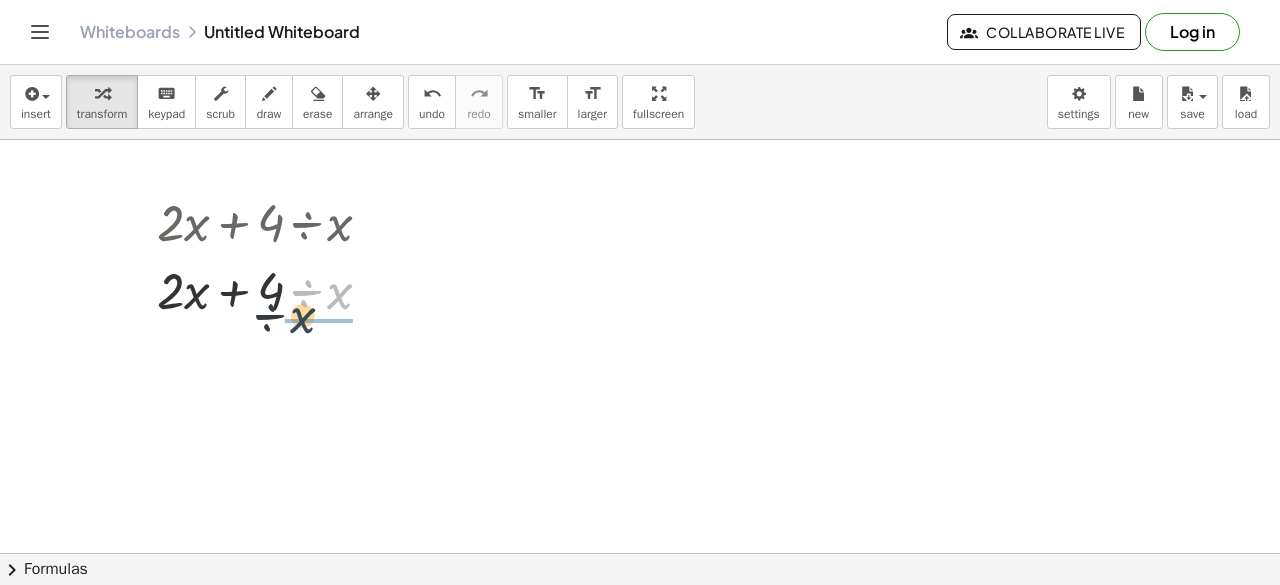 drag, startPoint x: 335, startPoint y: 297, endPoint x: 277, endPoint y: 321, distance: 62.76942 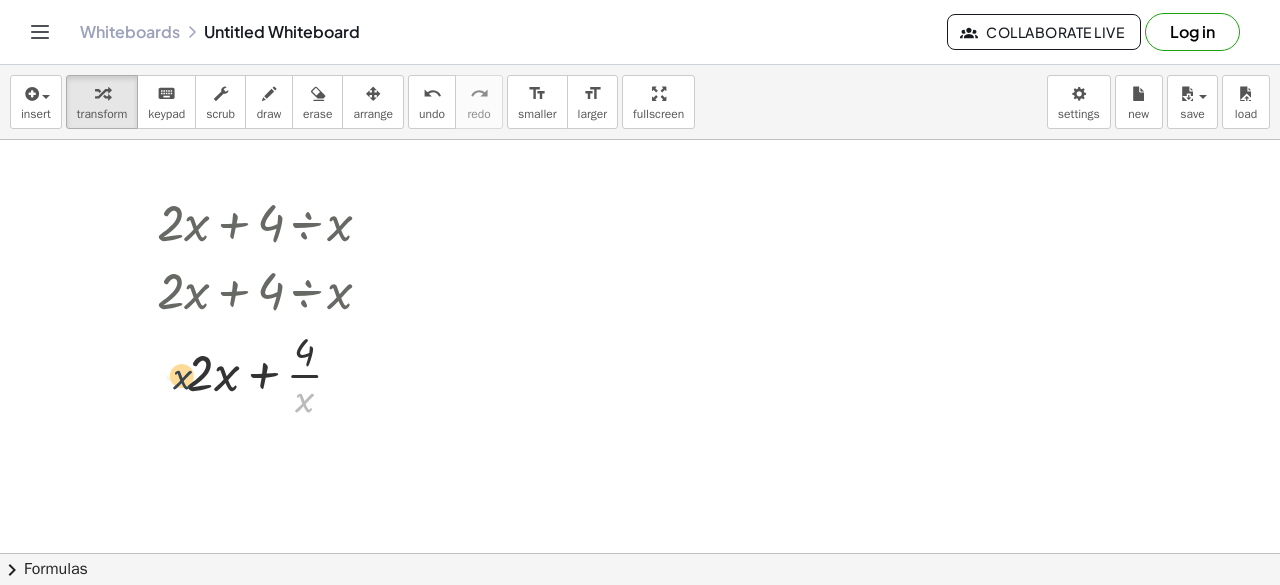 drag, startPoint x: 310, startPoint y: 396, endPoint x: 174, endPoint y: 363, distance: 139.94641 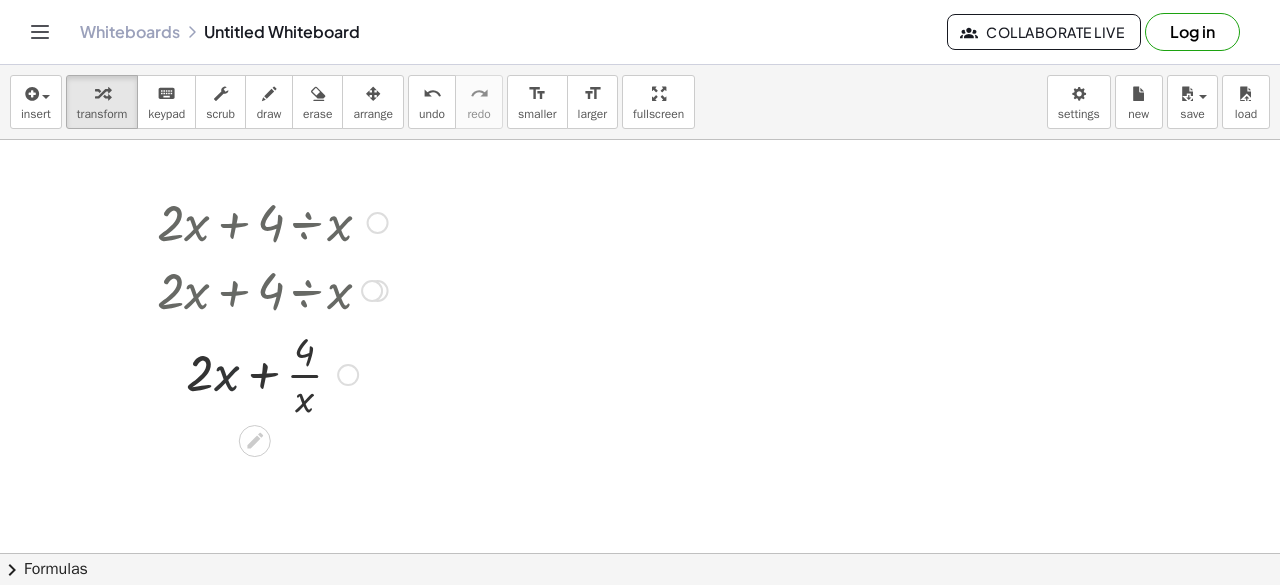 click at bounding box center (272, 373) 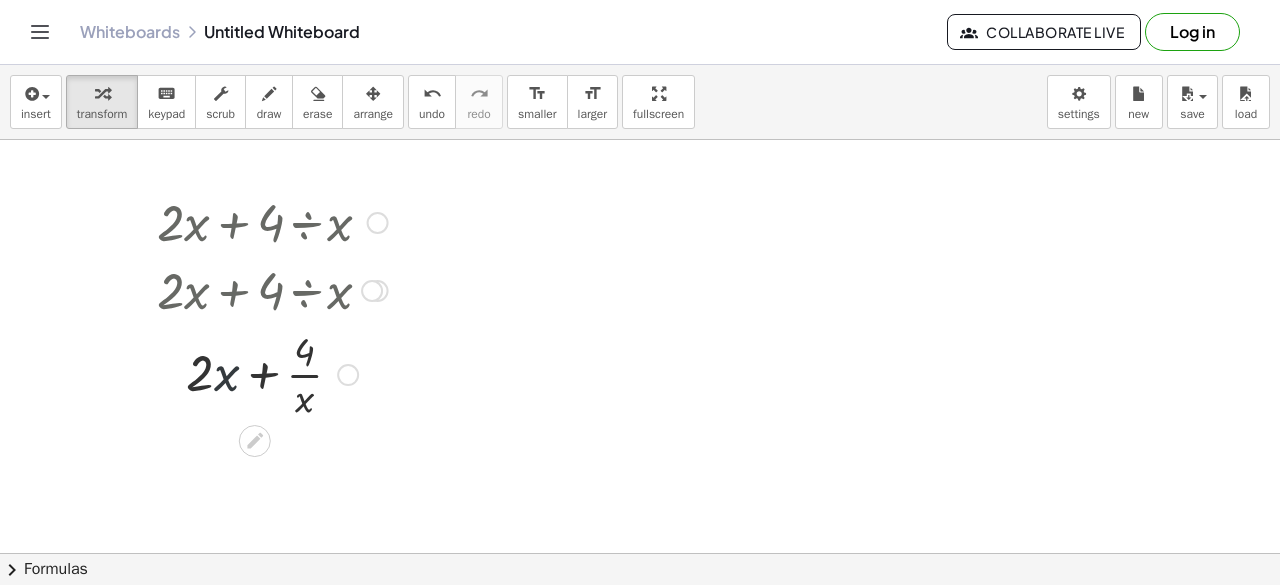 click at bounding box center [272, 373] 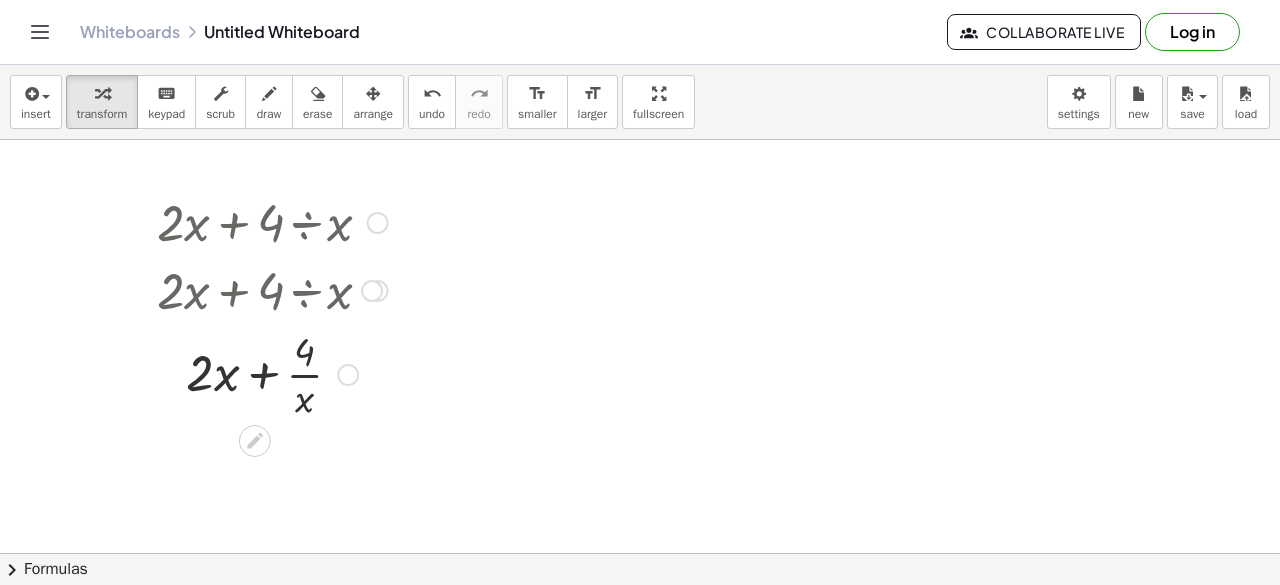 click at bounding box center (272, 373) 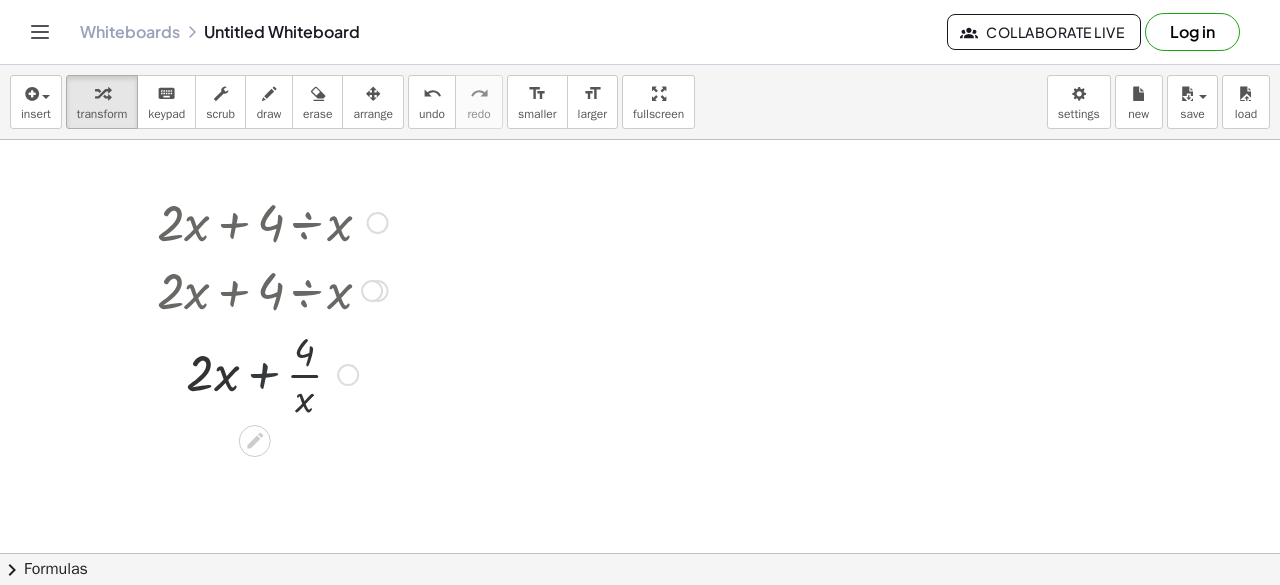 click at bounding box center [272, 373] 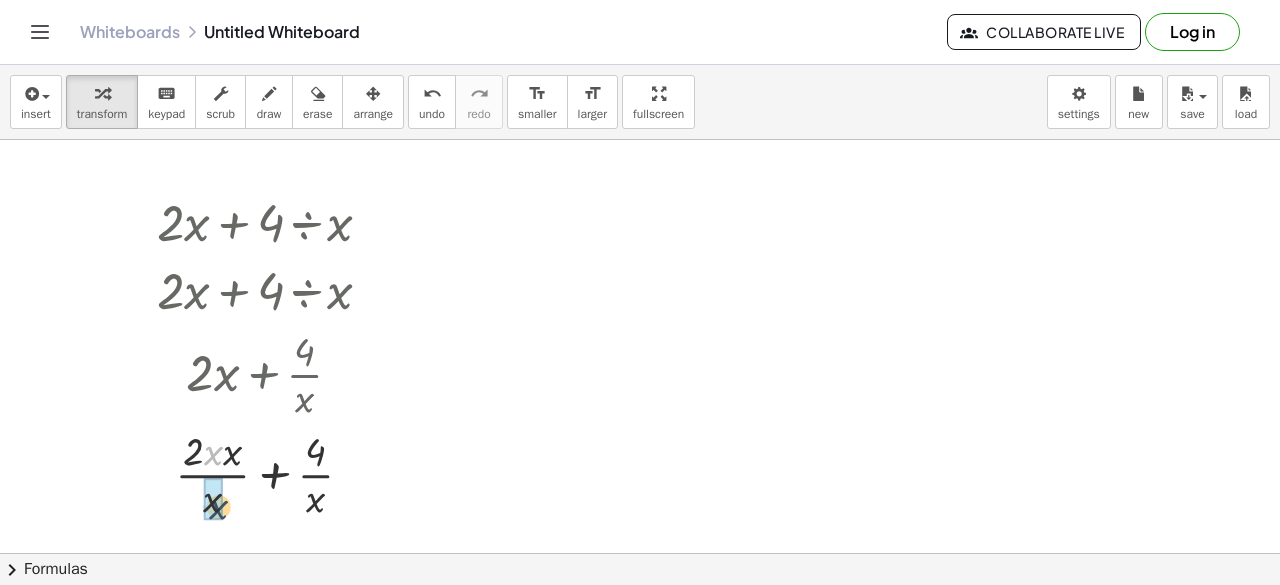 drag, startPoint x: 216, startPoint y: 457, endPoint x: 221, endPoint y: 513, distance: 56.22277 